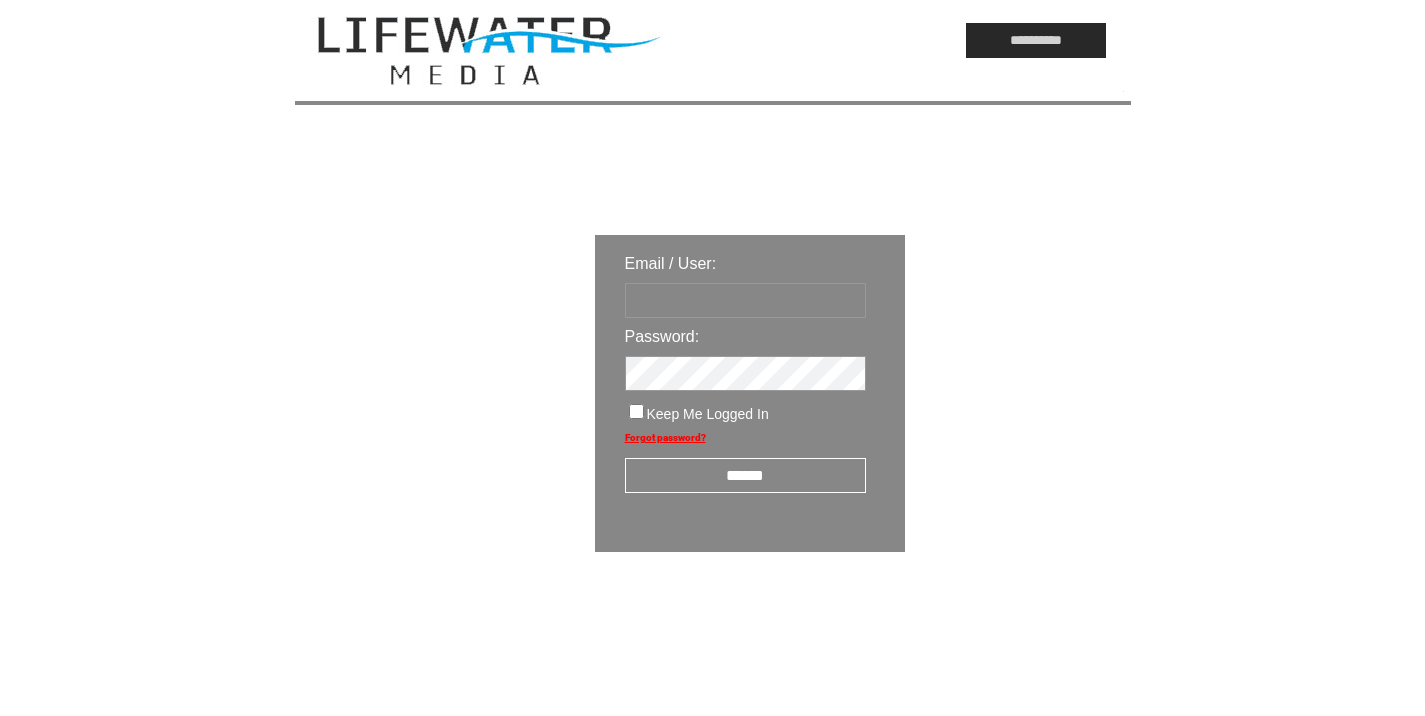scroll, scrollTop: 0, scrollLeft: 0, axis: both 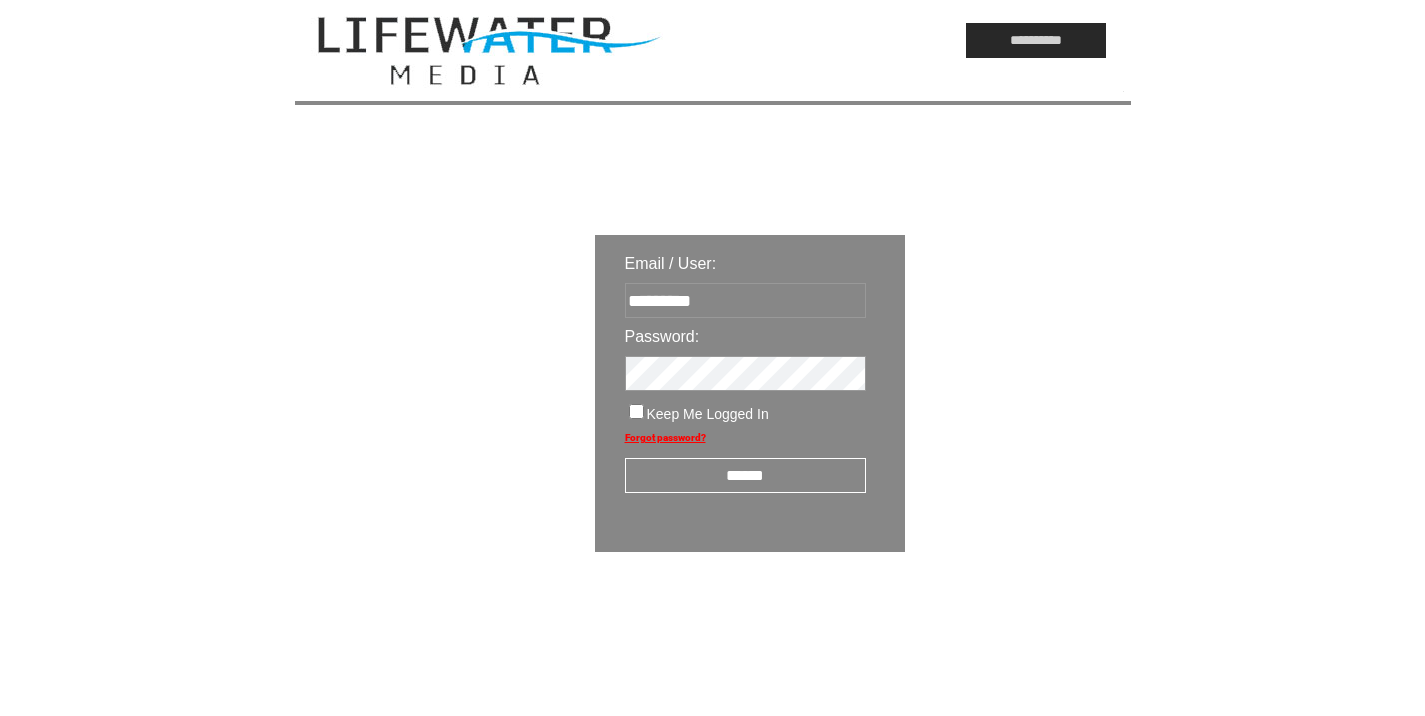 click on "******" at bounding box center (745, 468) 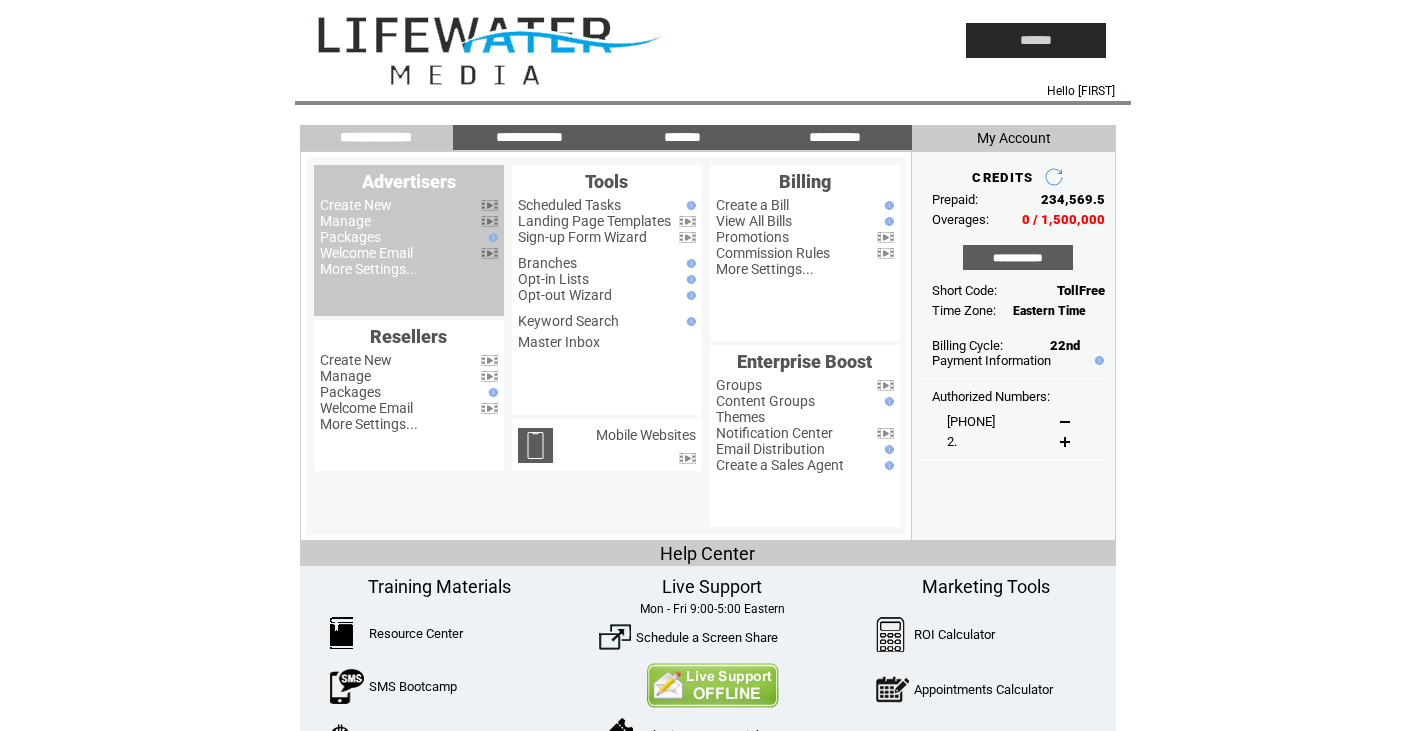 scroll, scrollTop: 0, scrollLeft: 0, axis: both 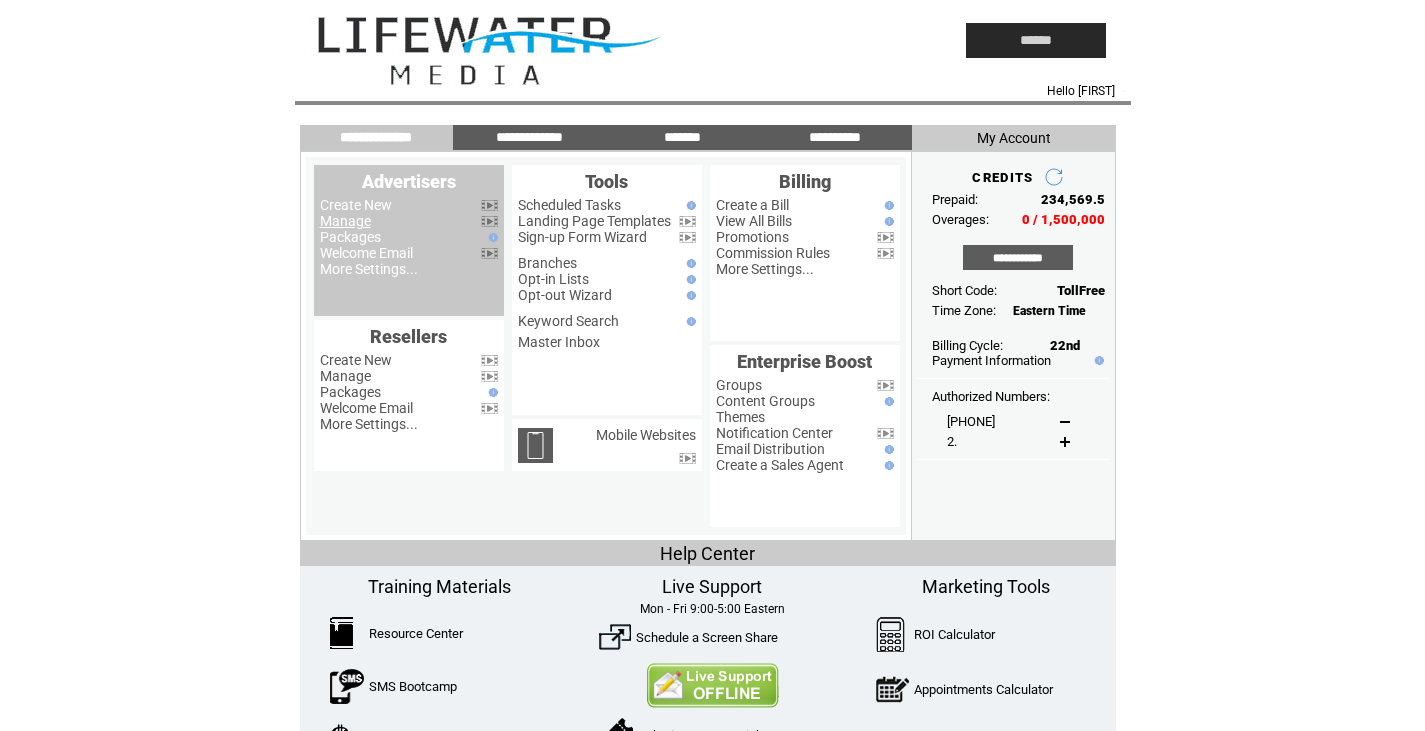 click on "Manage" at bounding box center [345, 221] 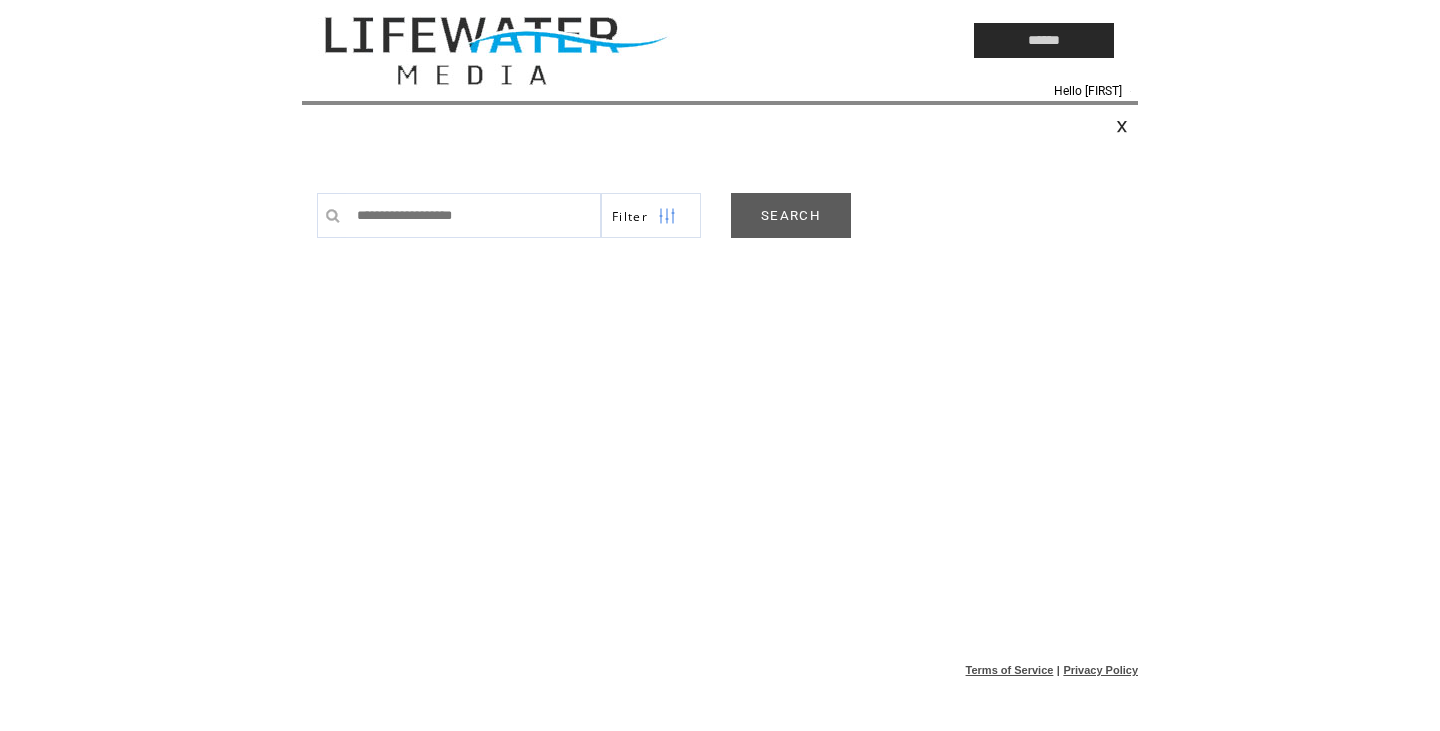 scroll, scrollTop: 0, scrollLeft: 0, axis: both 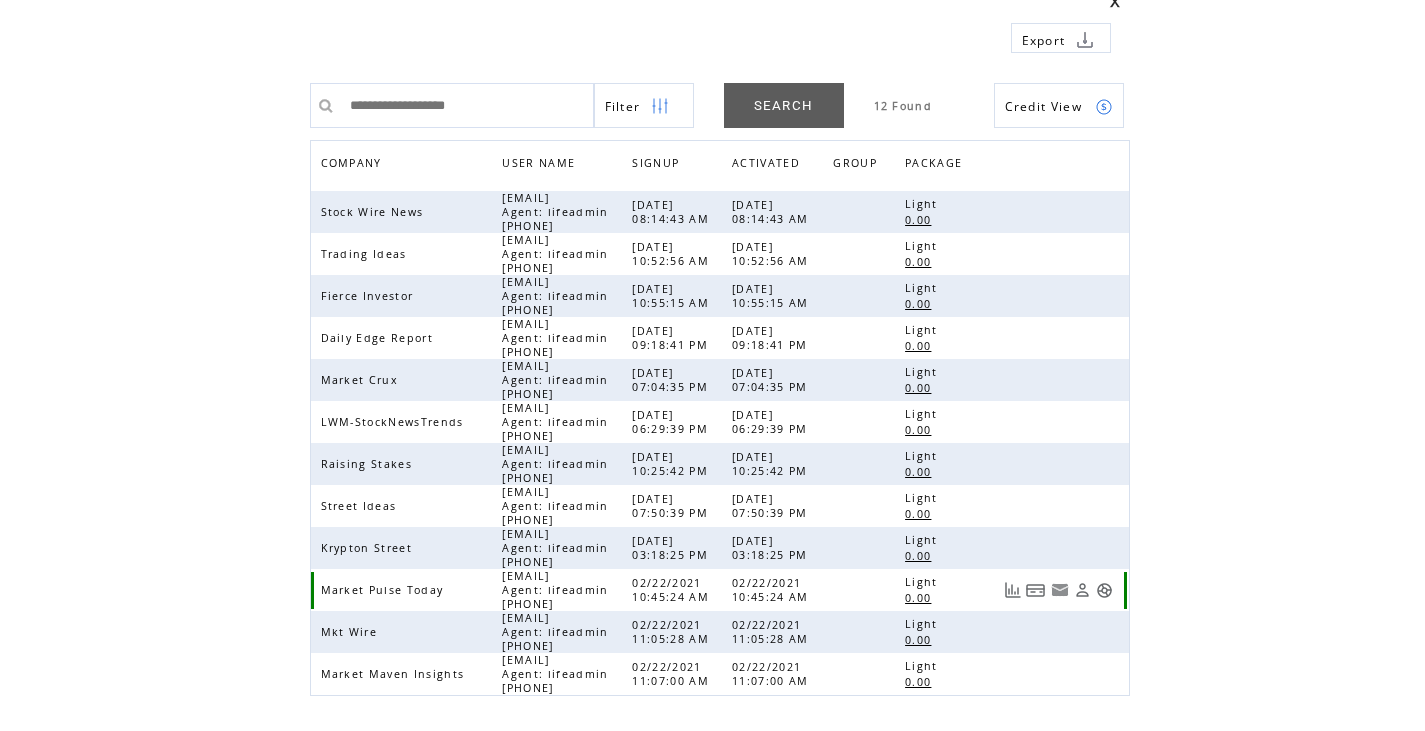 click at bounding box center [1104, 590] 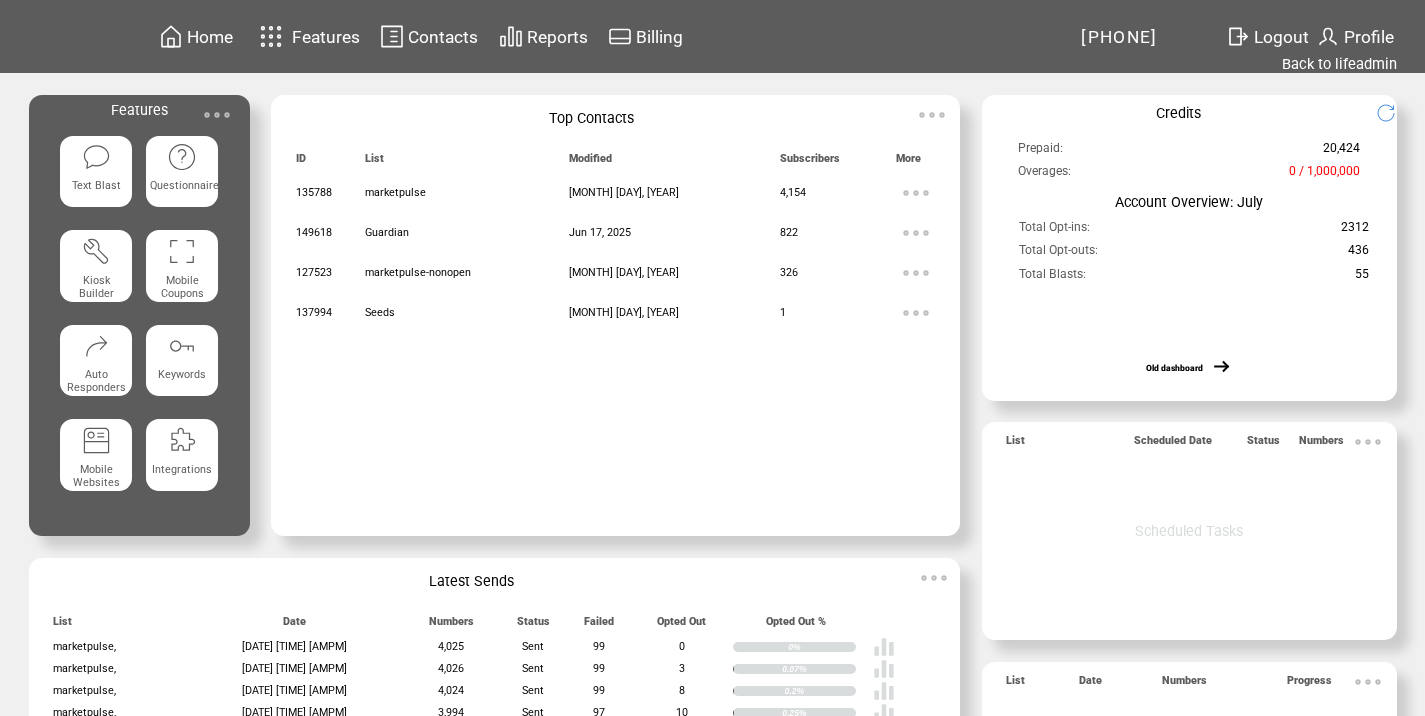 scroll, scrollTop: 0, scrollLeft: 0, axis: both 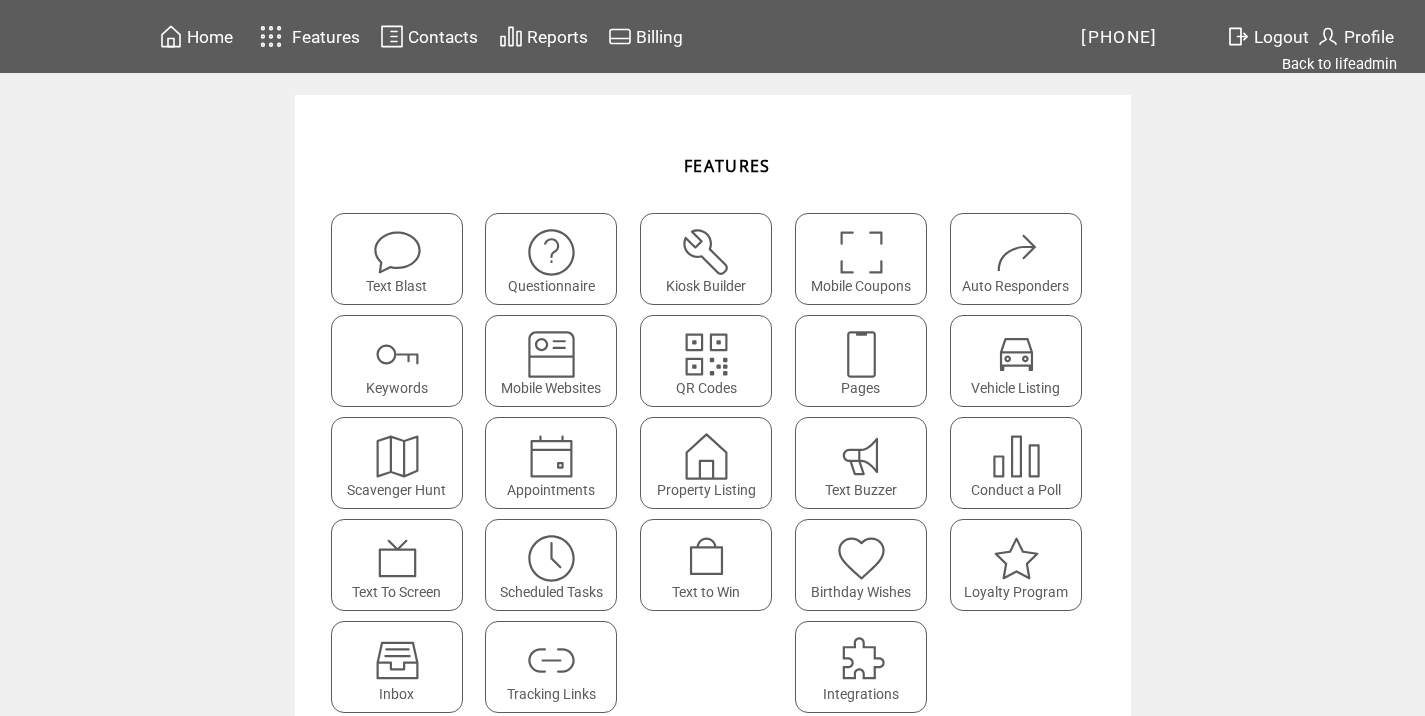 click at bounding box center [551, 653] 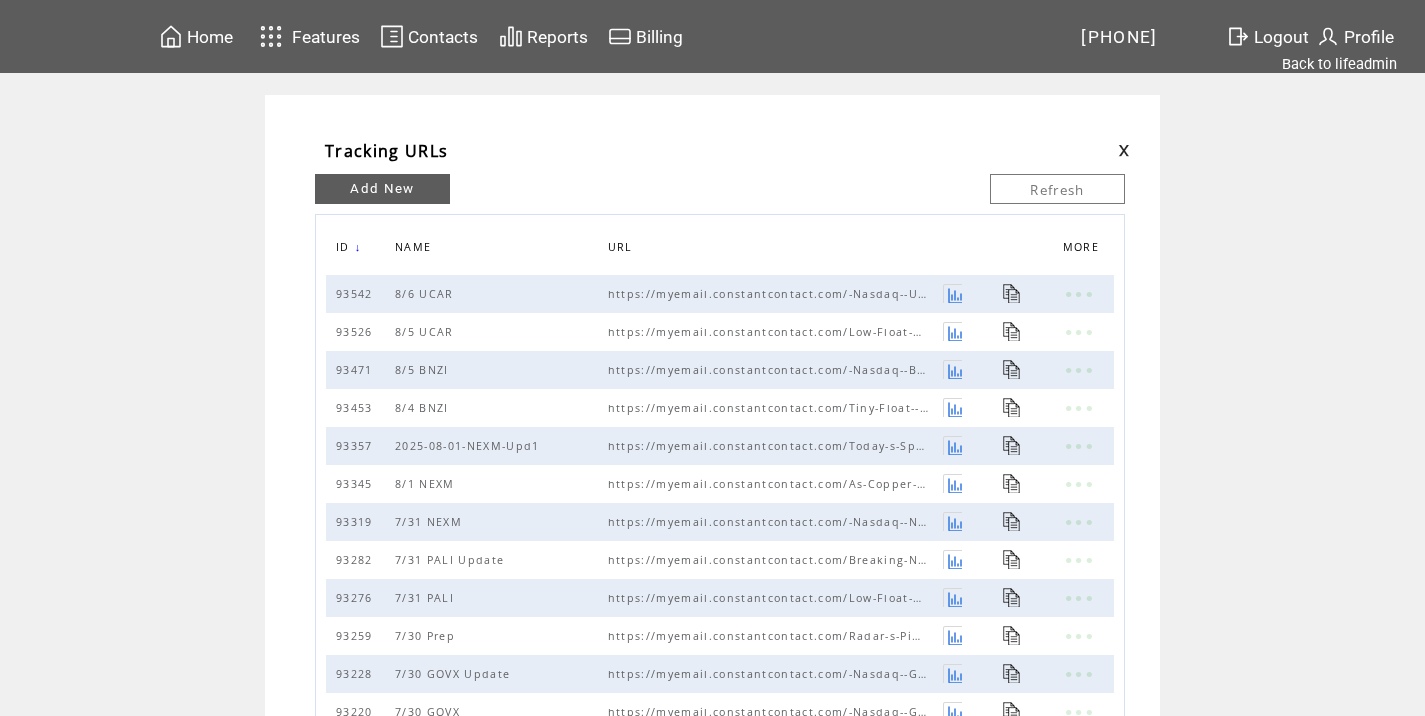 scroll, scrollTop: 0, scrollLeft: 0, axis: both 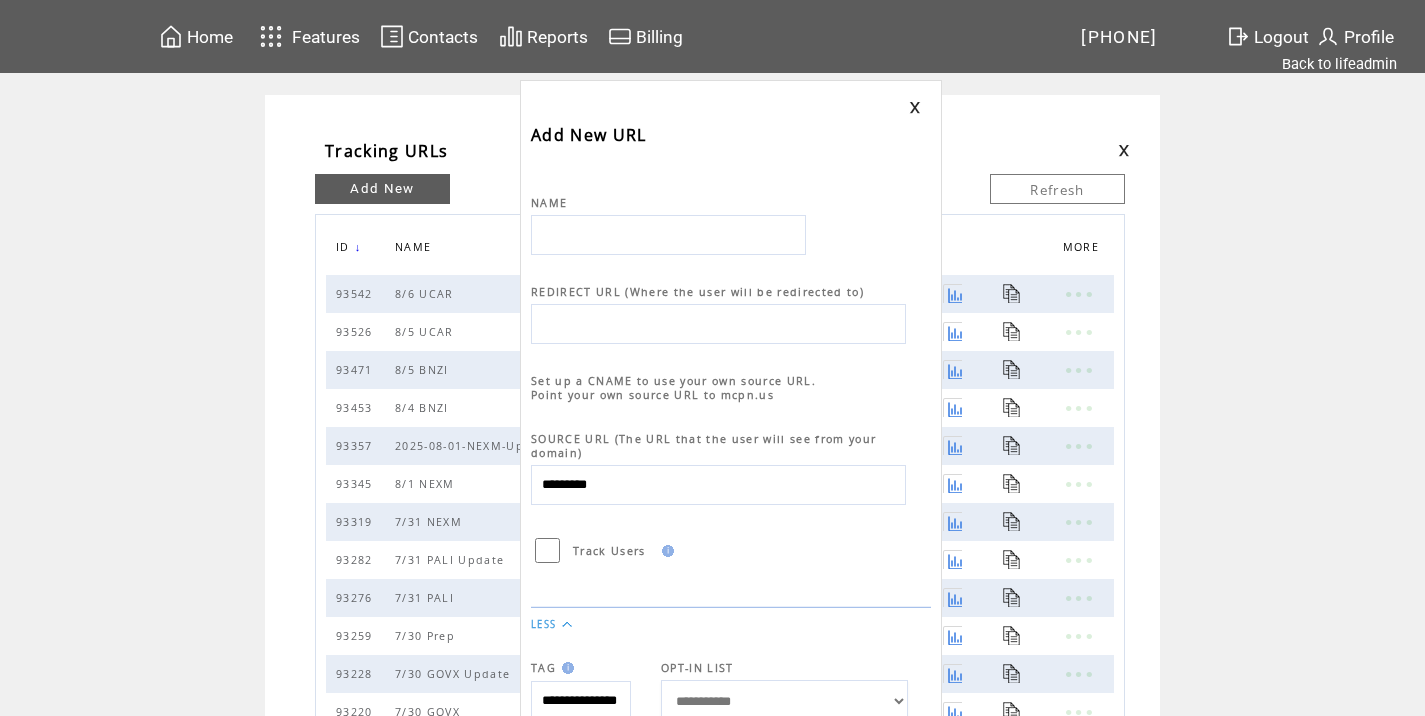 click at bounding box center (668, 235) 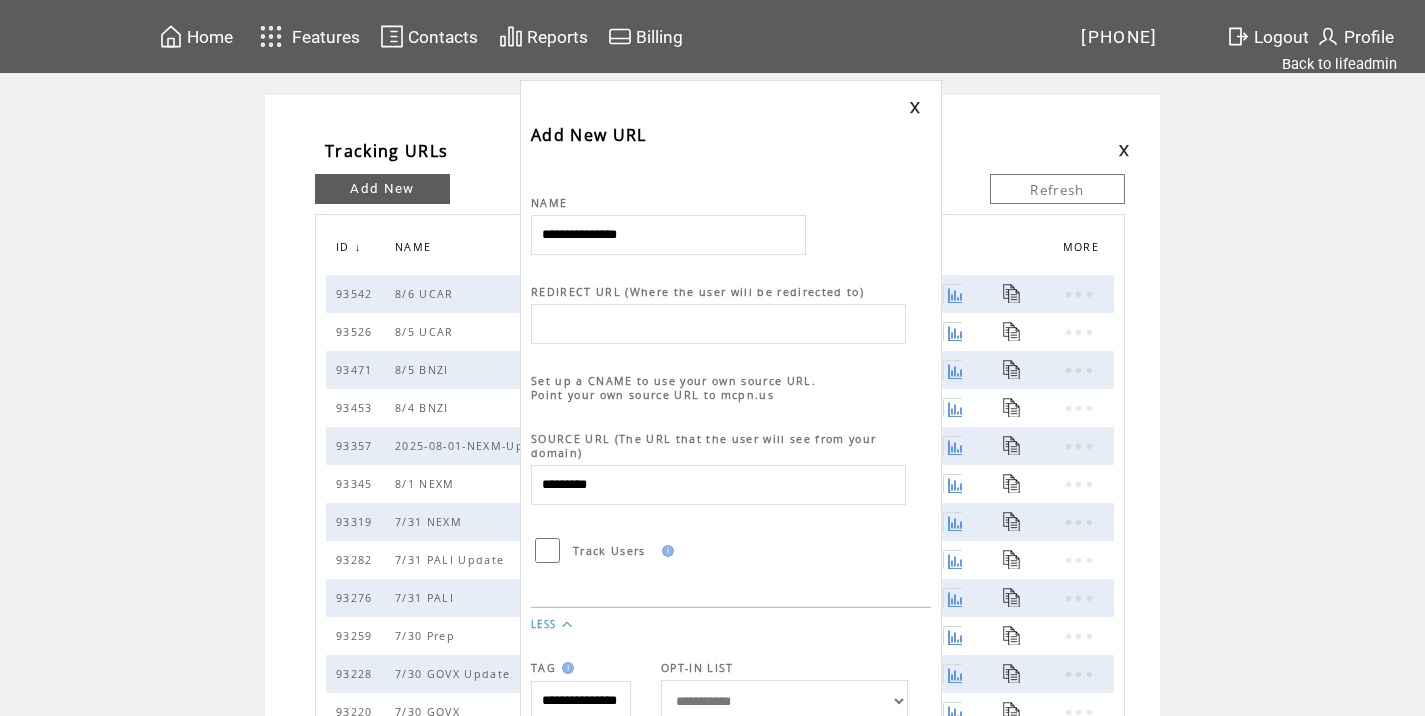 type on "**********" 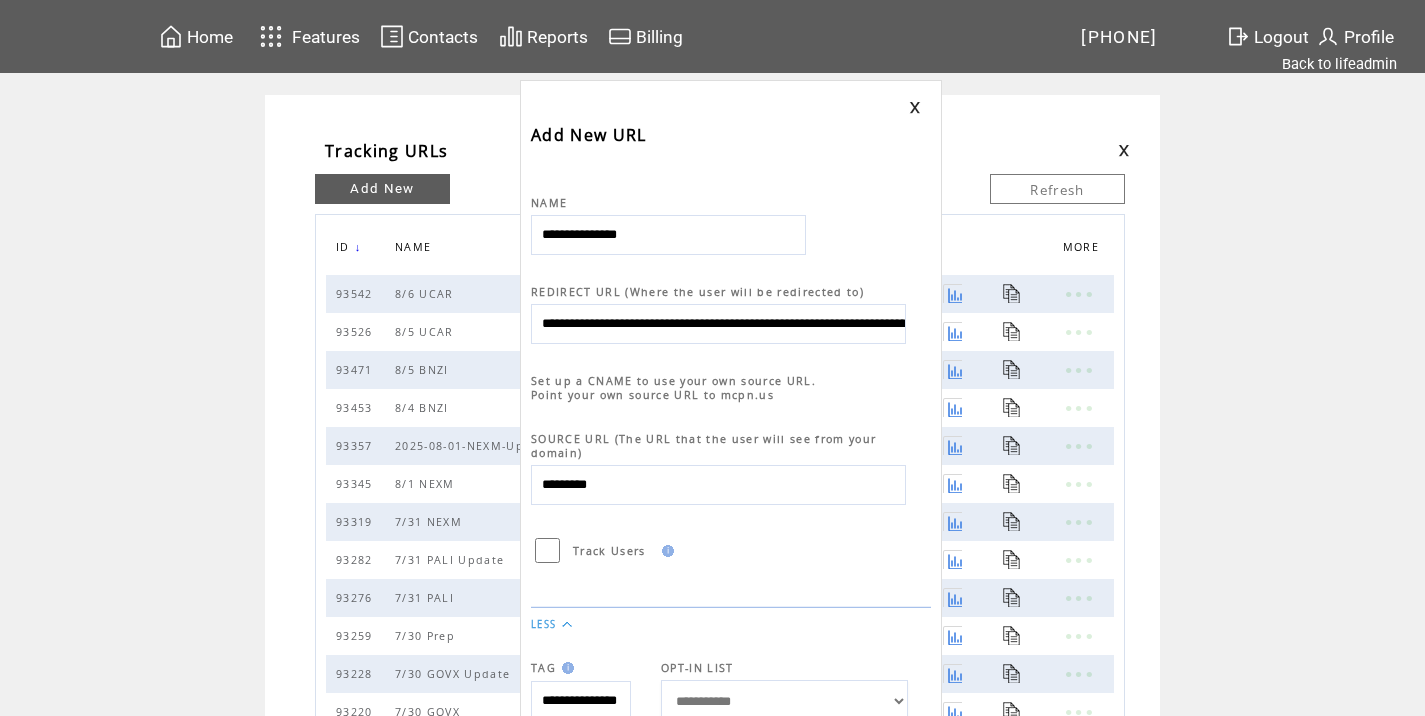scroll, scrollTop: 0, scrollLeft: 889, axis: horizontal 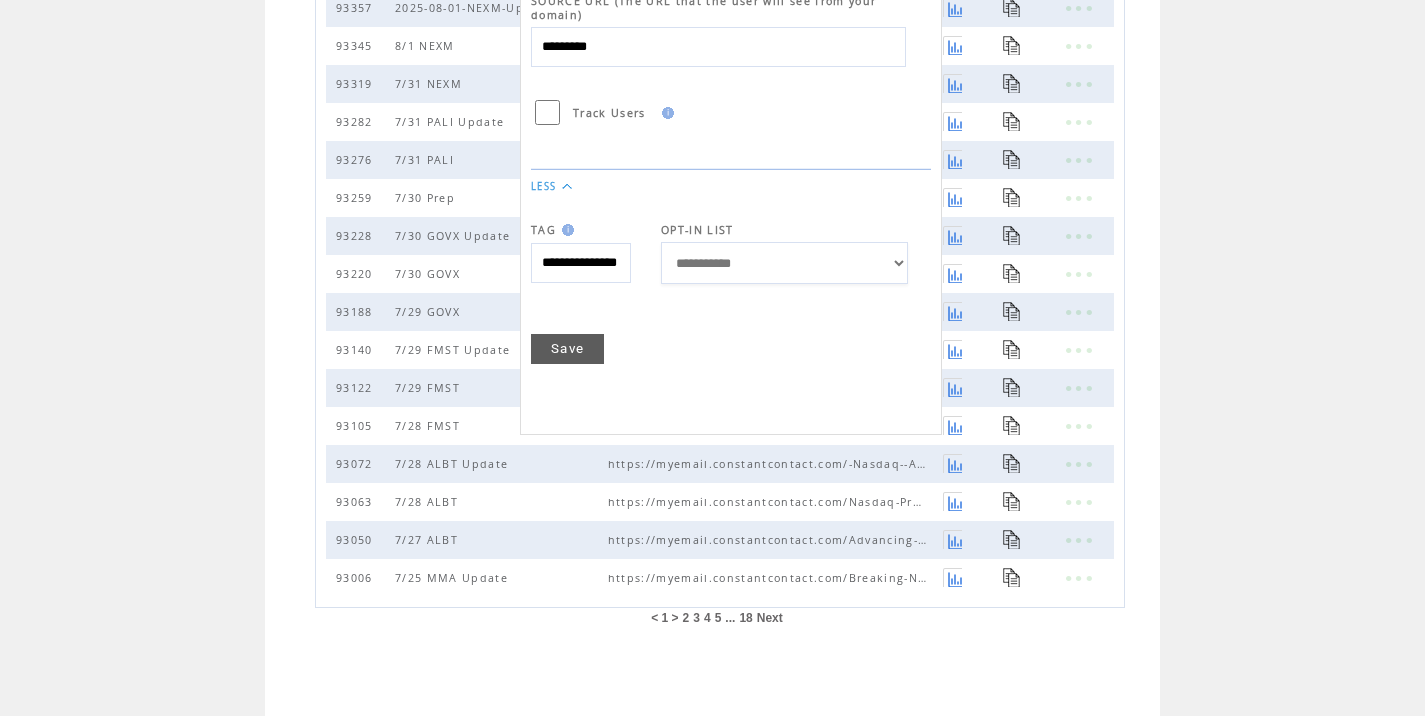 type on "**********" 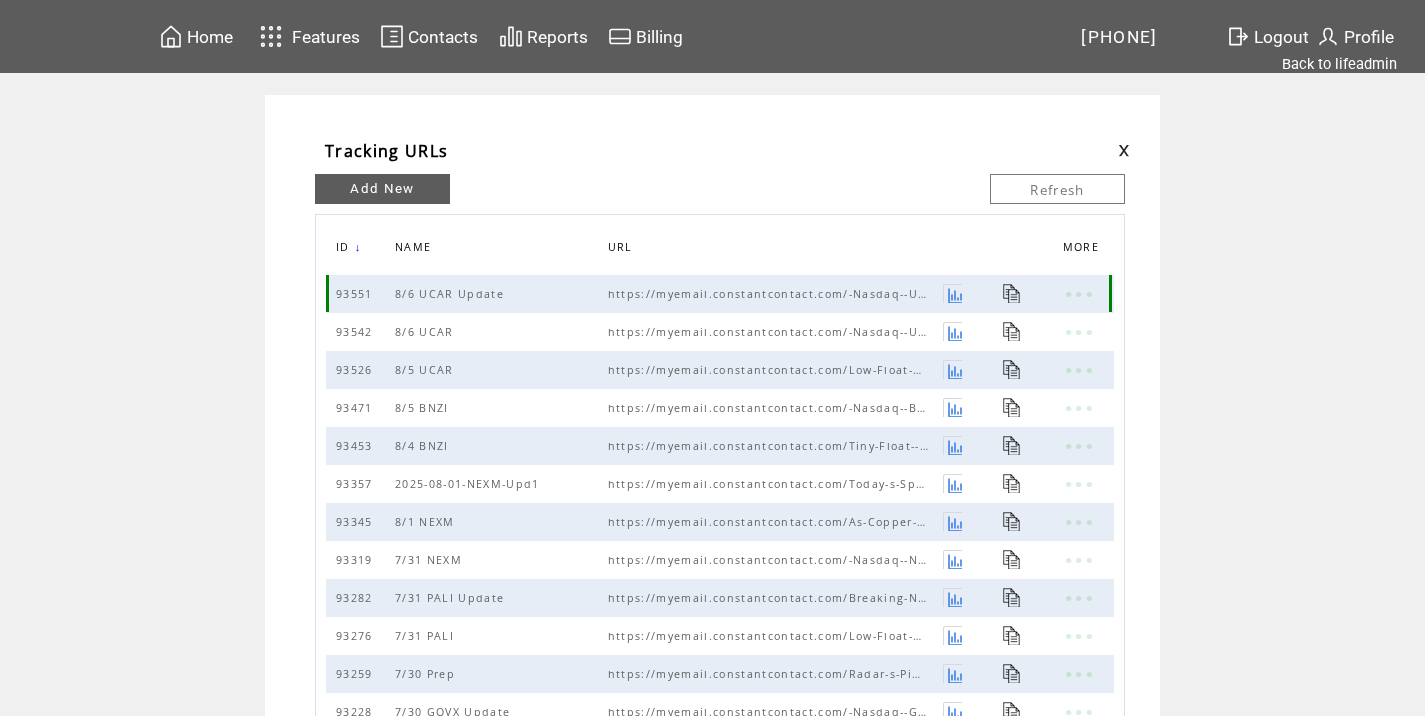 click at bounding box center (1012, 293) 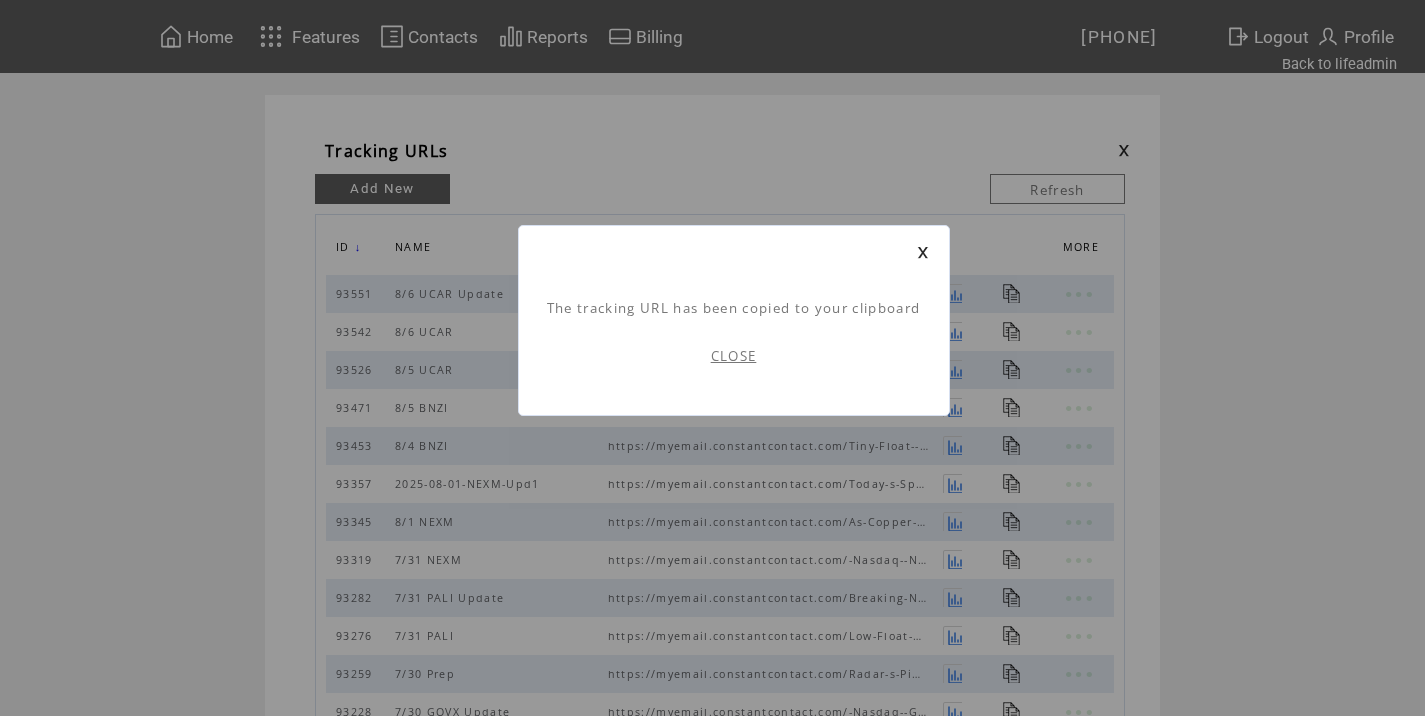 scroll, scrollTop: 1, scrollLeft: 0, axis: vertical 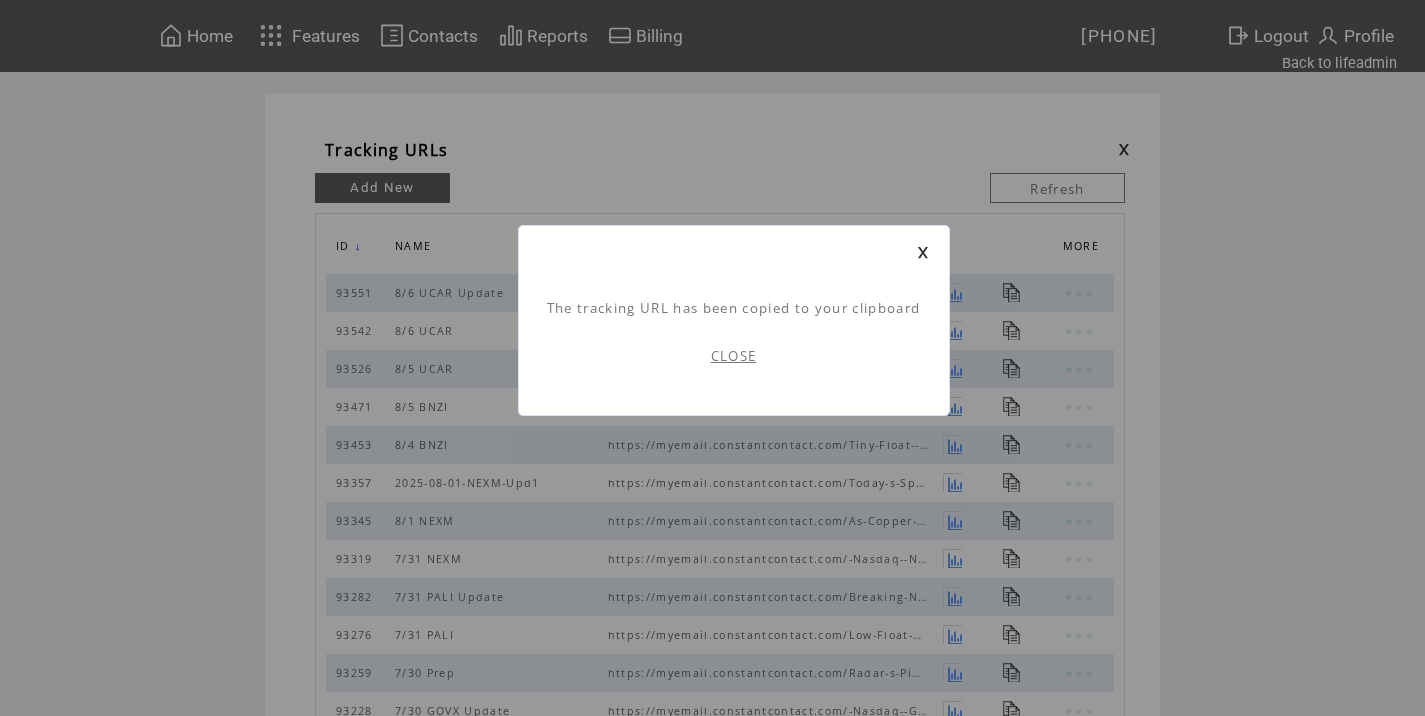 click on "CLOSE" at bounding box center [734, 356] 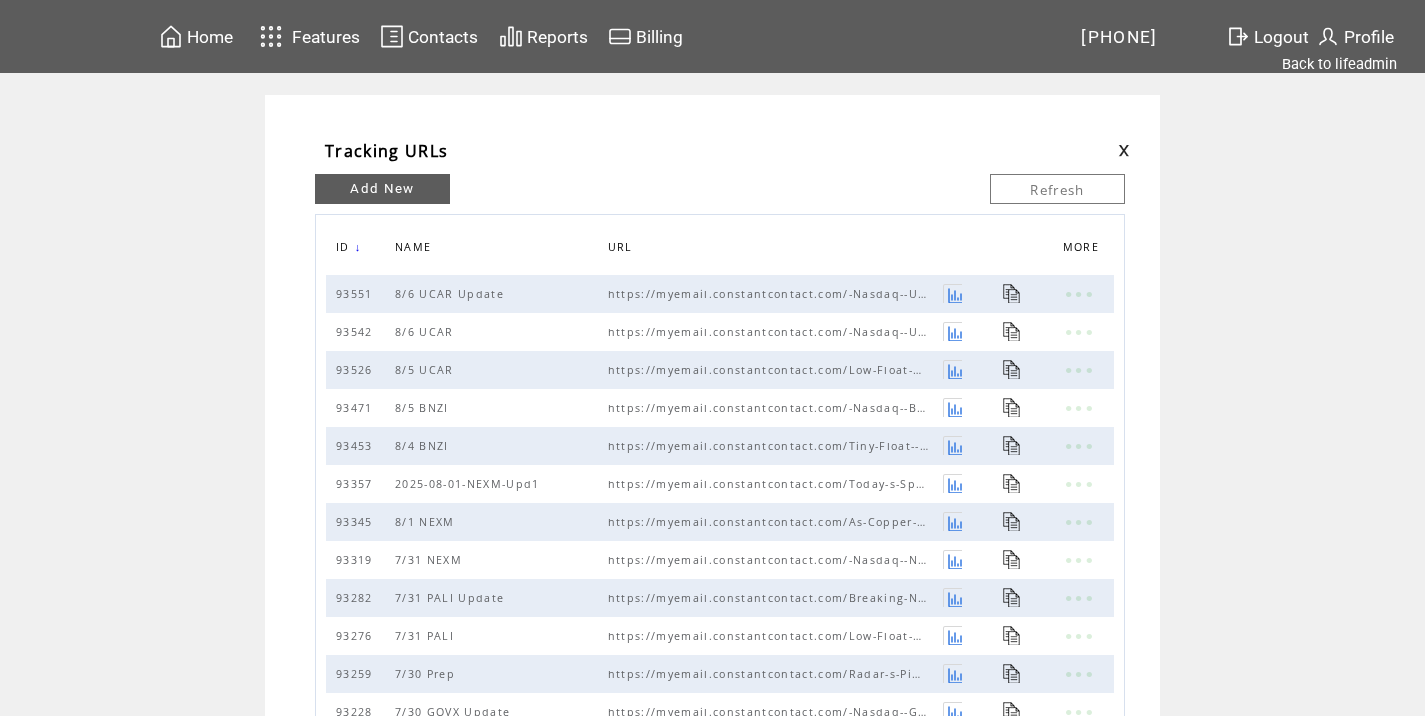 click at bounding box center [1109, 151] 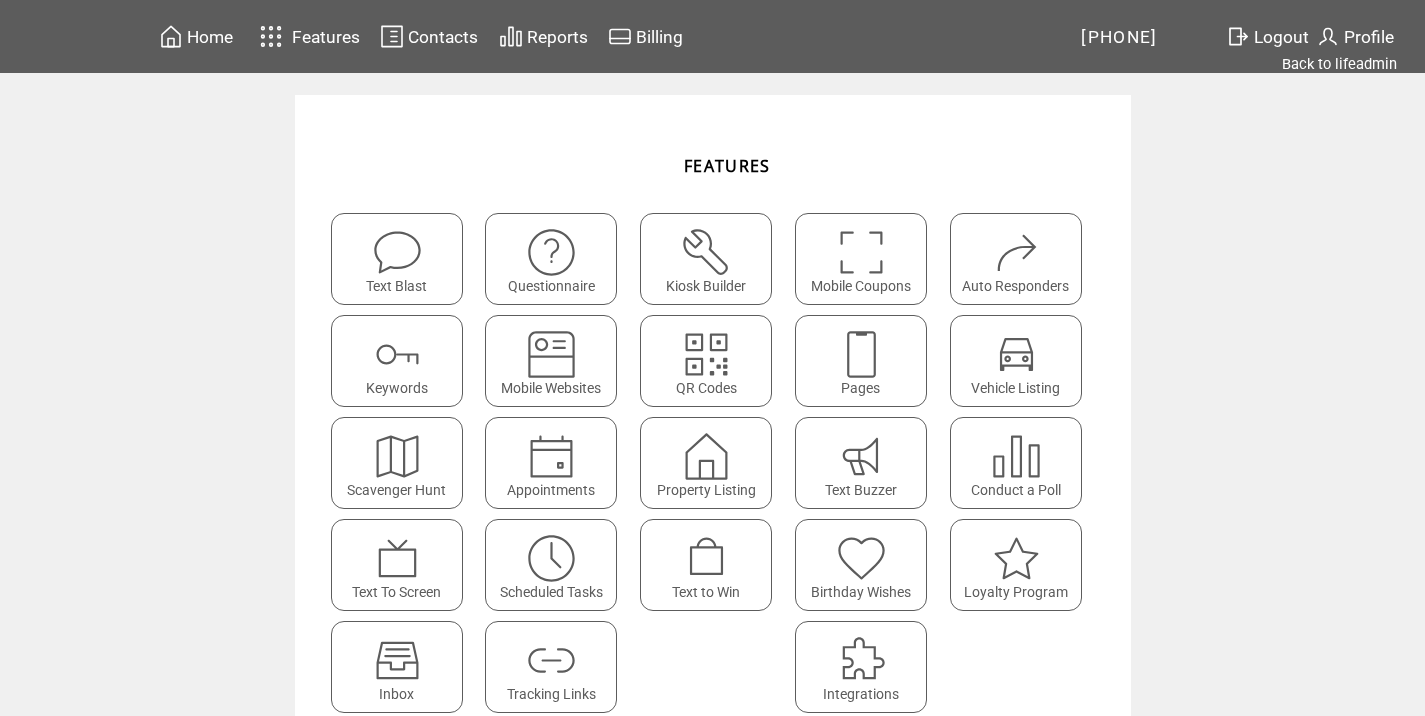 scroll, scrollTop: 0, scrollLeft: 0, axis: both 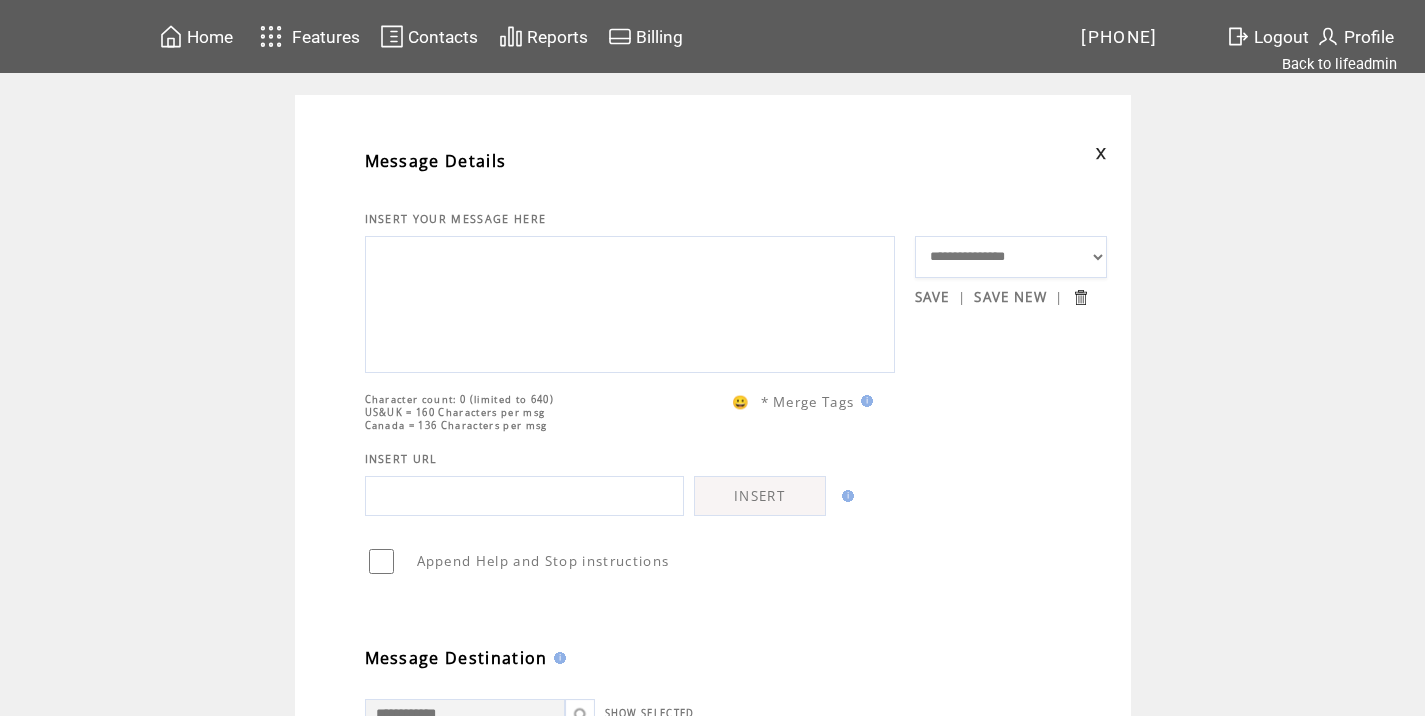 click at bounding box center [630, 302] 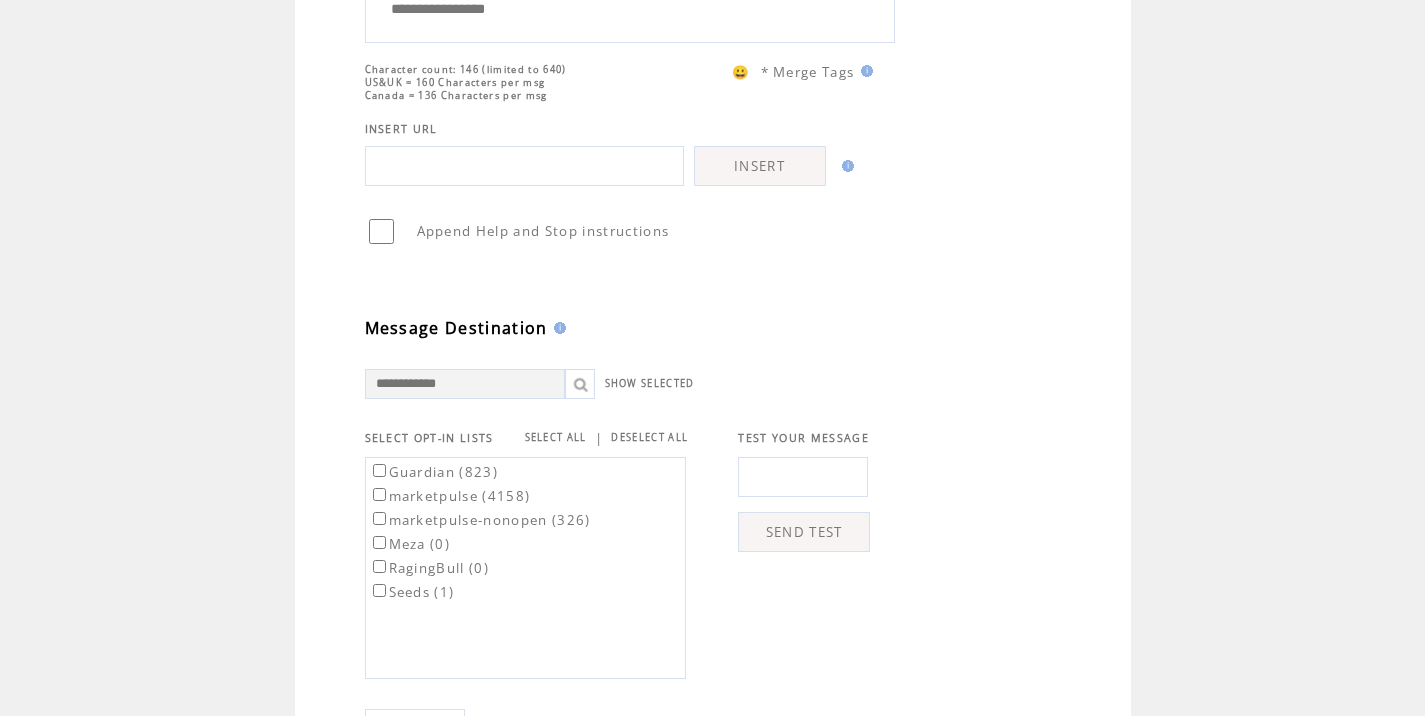 scroll, scrollTop: 338, scrollLeft: 0, axis: vertical 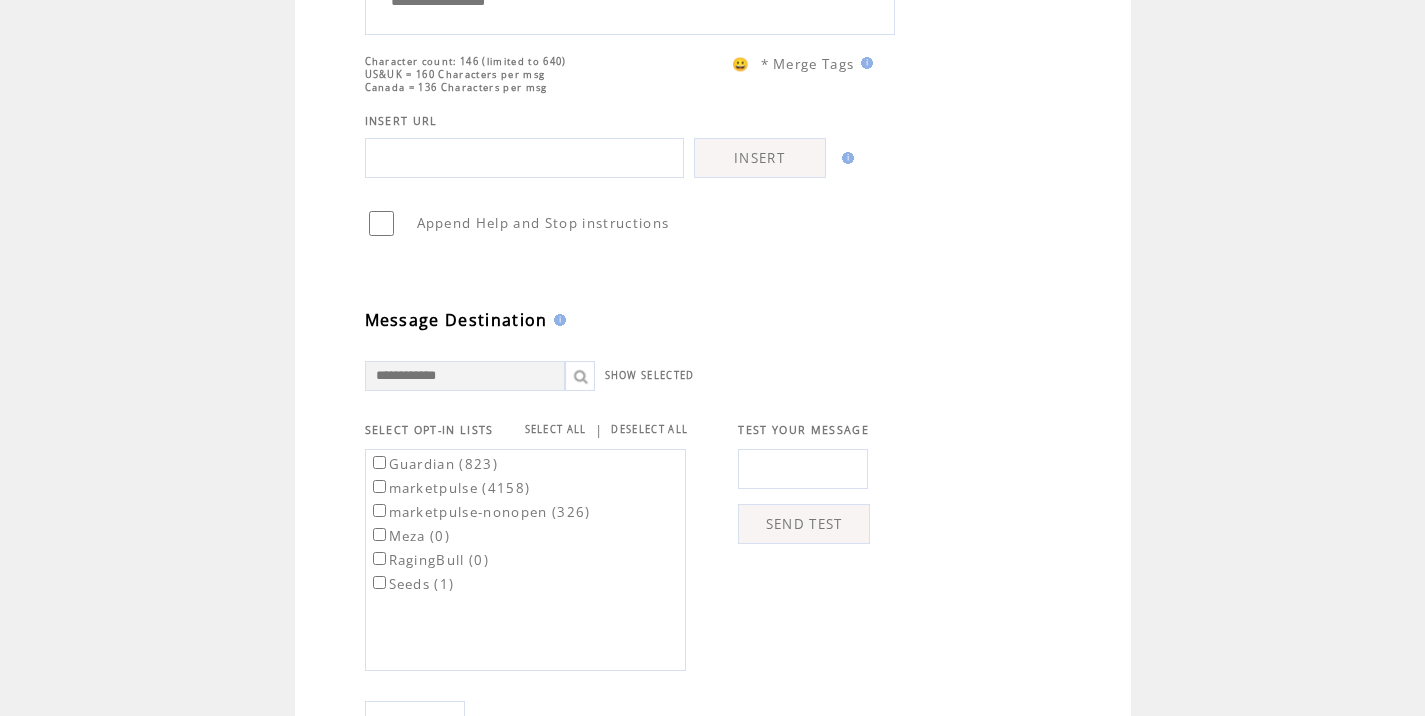 type on "**********" 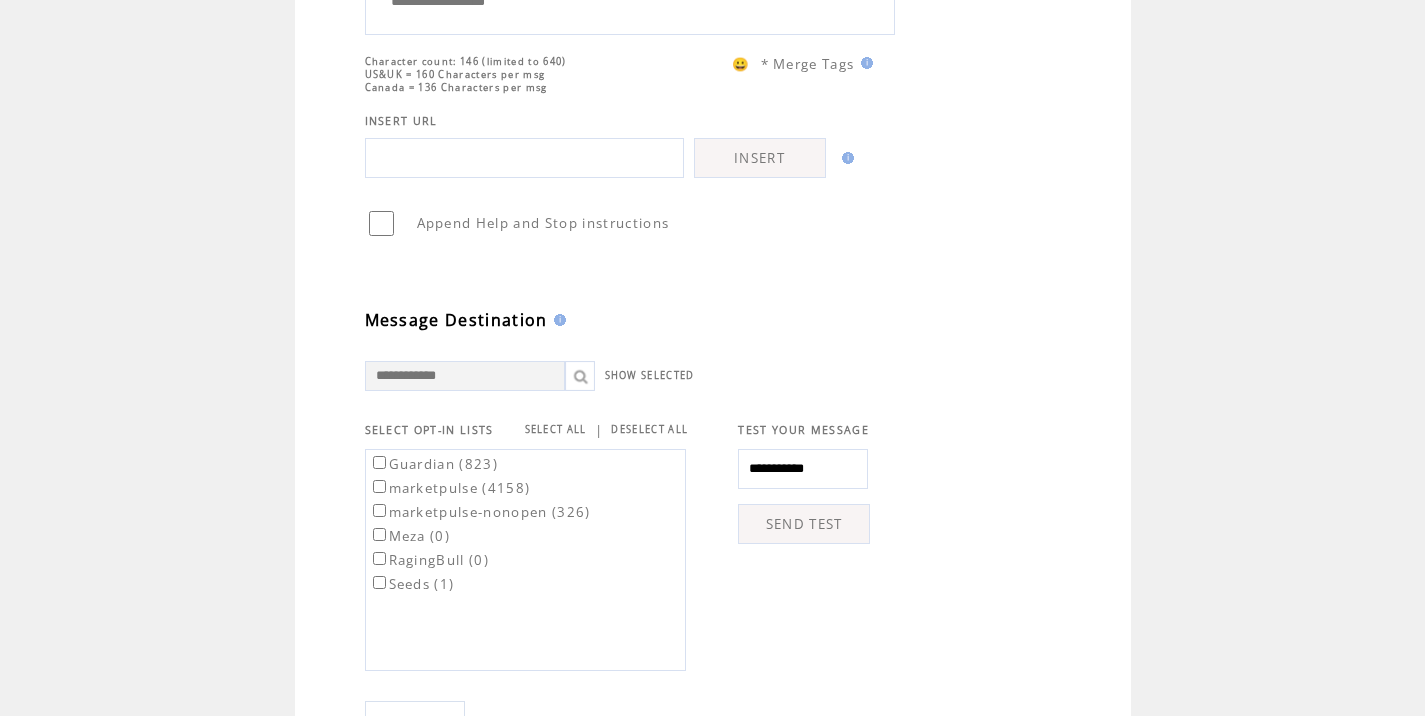 click on "SEND TEST" at bounding box center [804, 524] 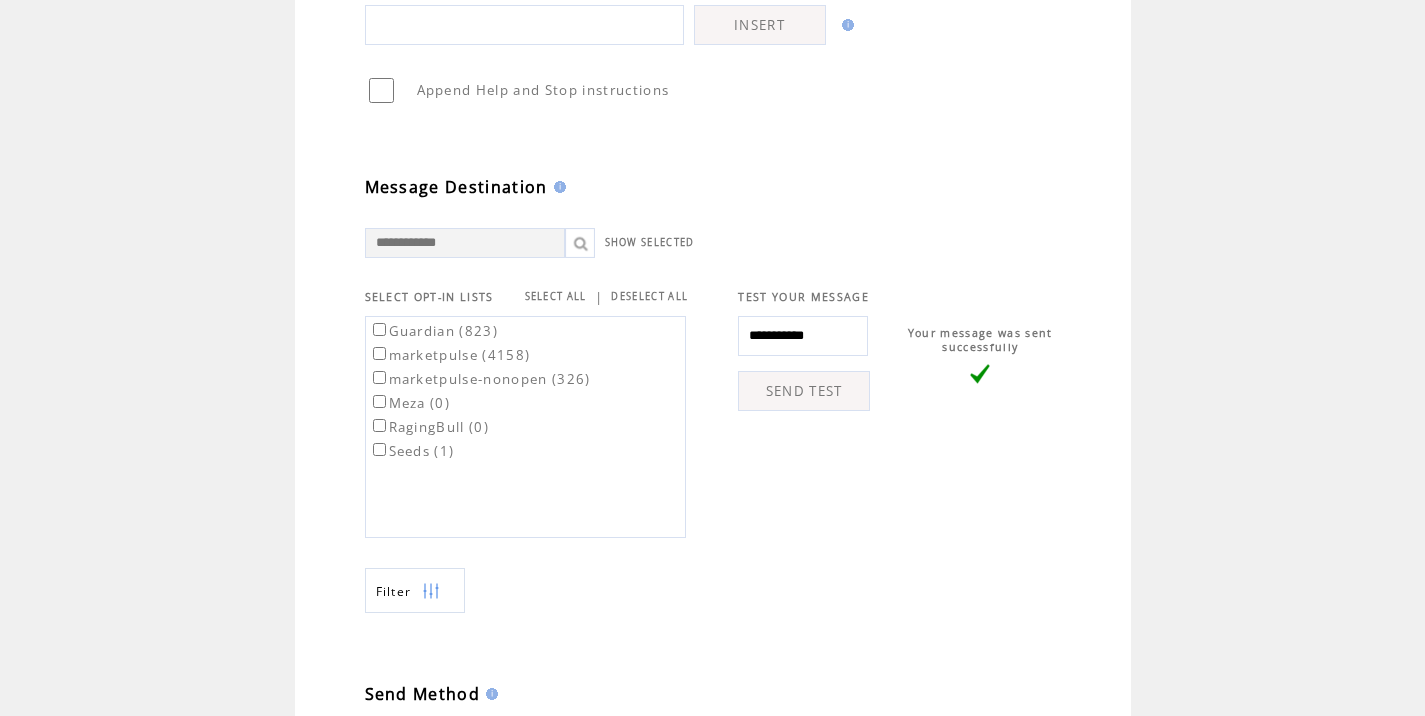 scroll, scrollTop: 774, scrollLeft: 0, axis: vertical 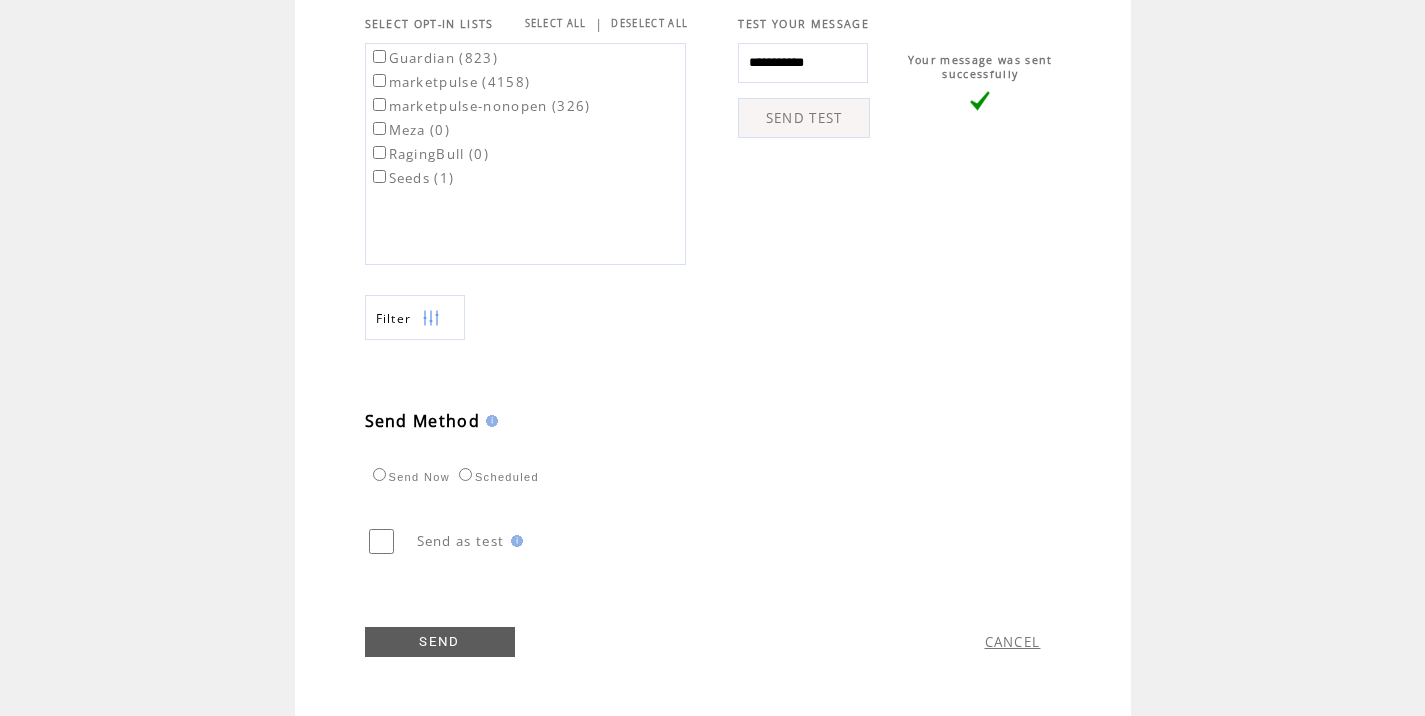click on "marketpulse (4158)" at bounding box center (450, 82) 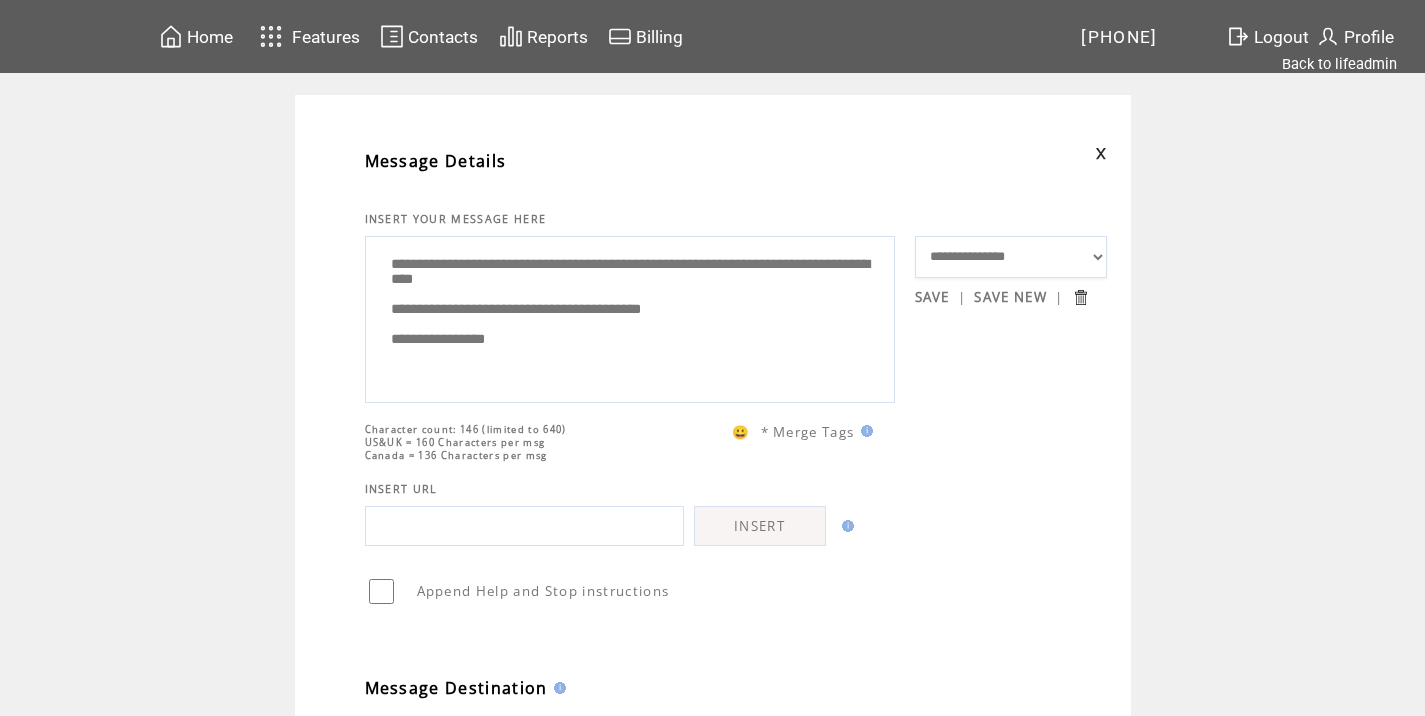 scroll, scrollTop: 1, scrollLeft: 0, axis: vertical 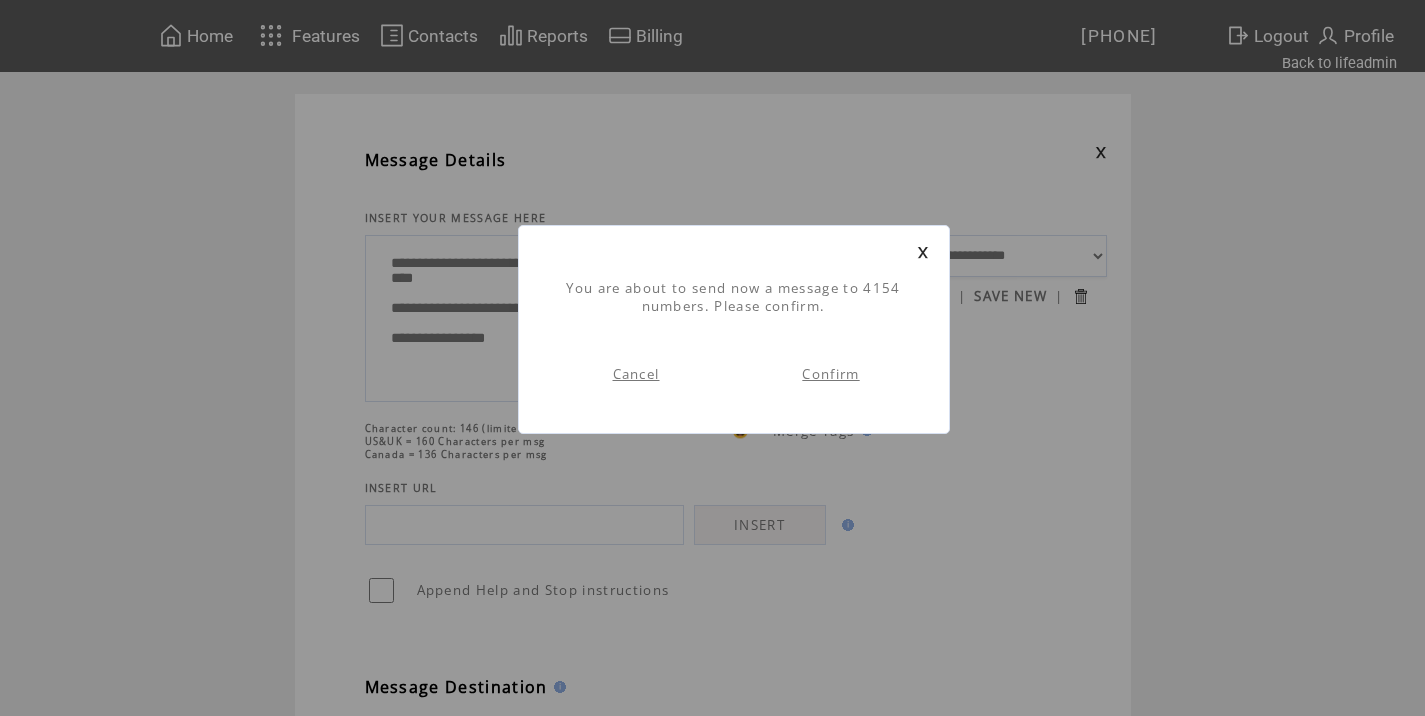 click on "Confirm" at bounding box center (830, 374) 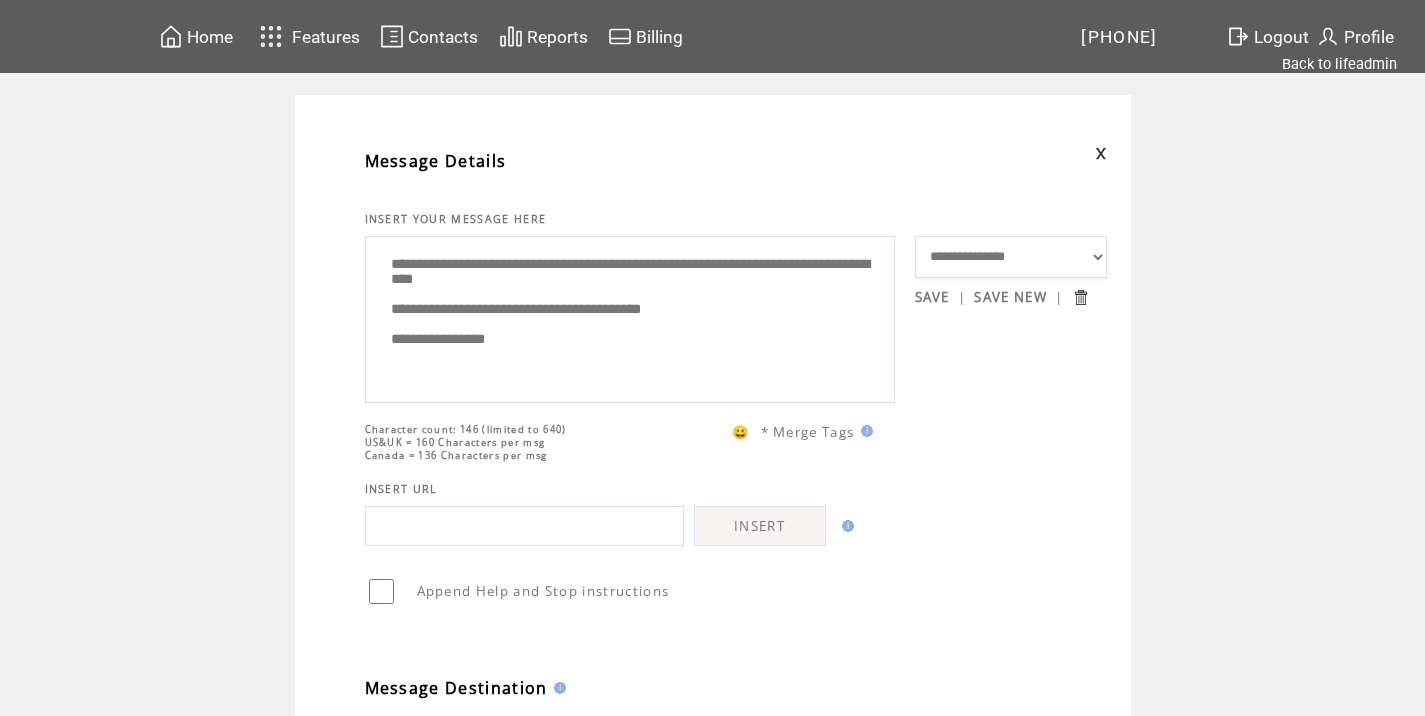 scroll, scrollTop: 1, scrollLeft: 0, axis: vertical 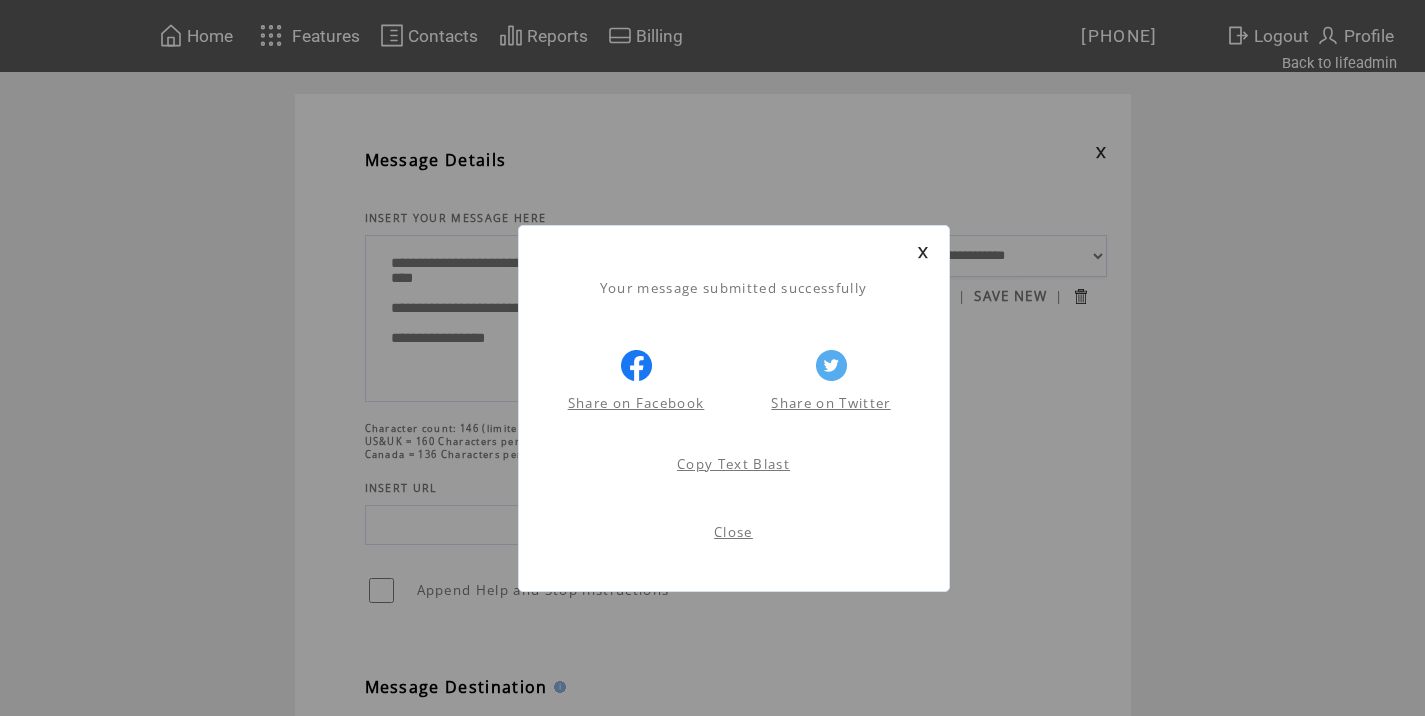 click on "Close" at bounding box center (733, 532) 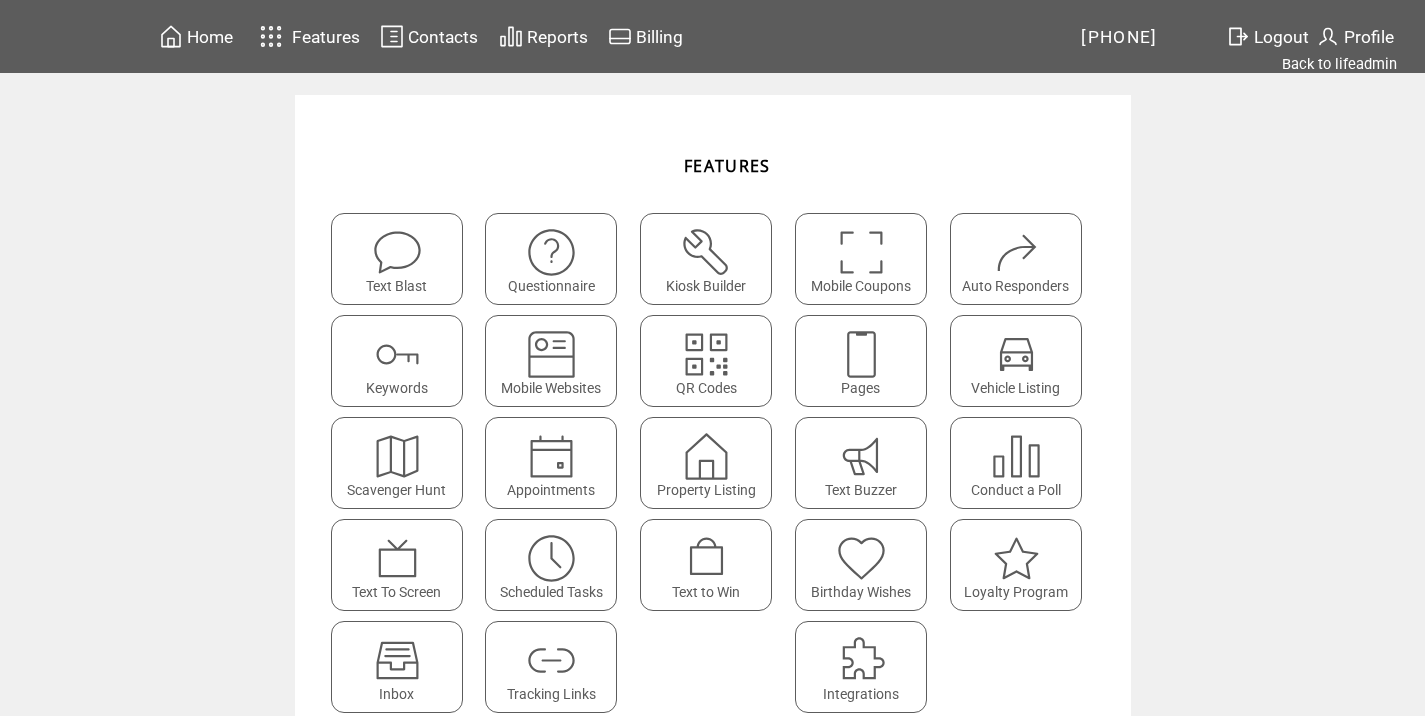 scroll, scrollTop: 0, scrollLeft: 0, axis: both 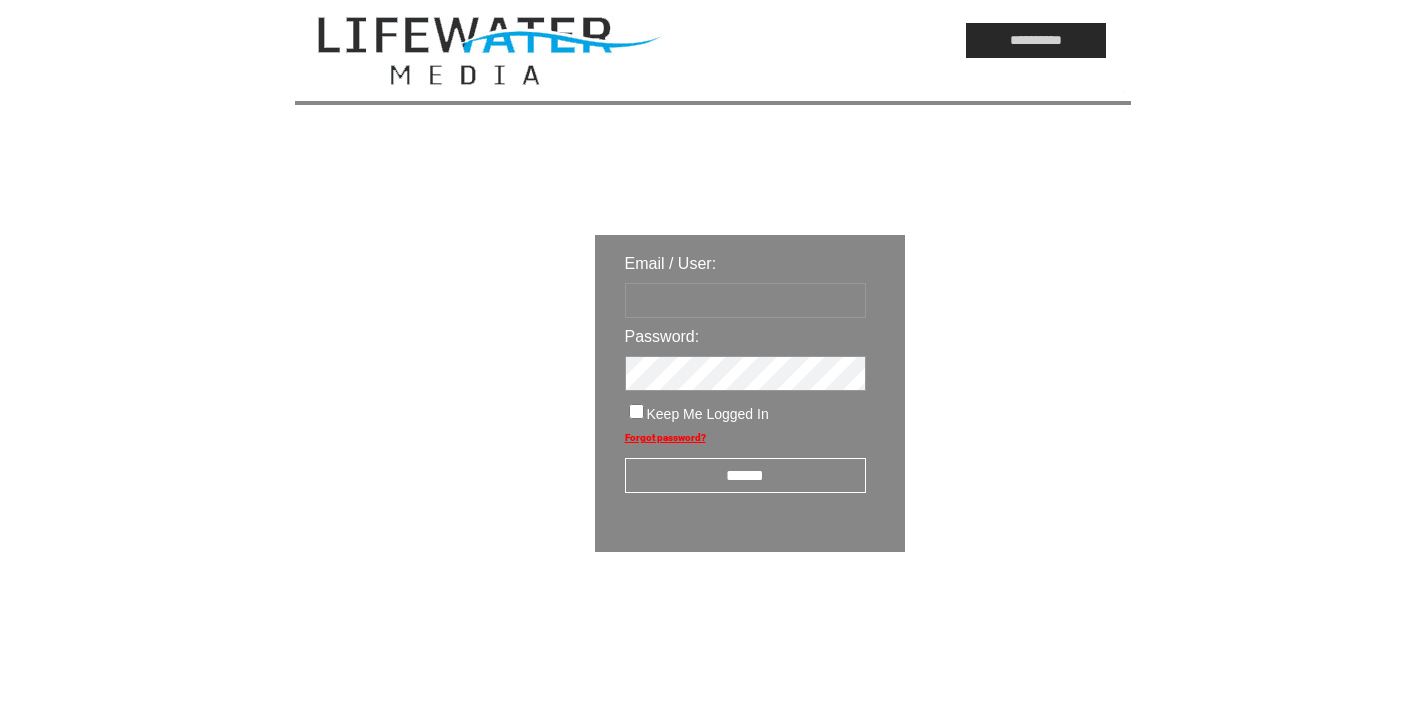 type on "*********" 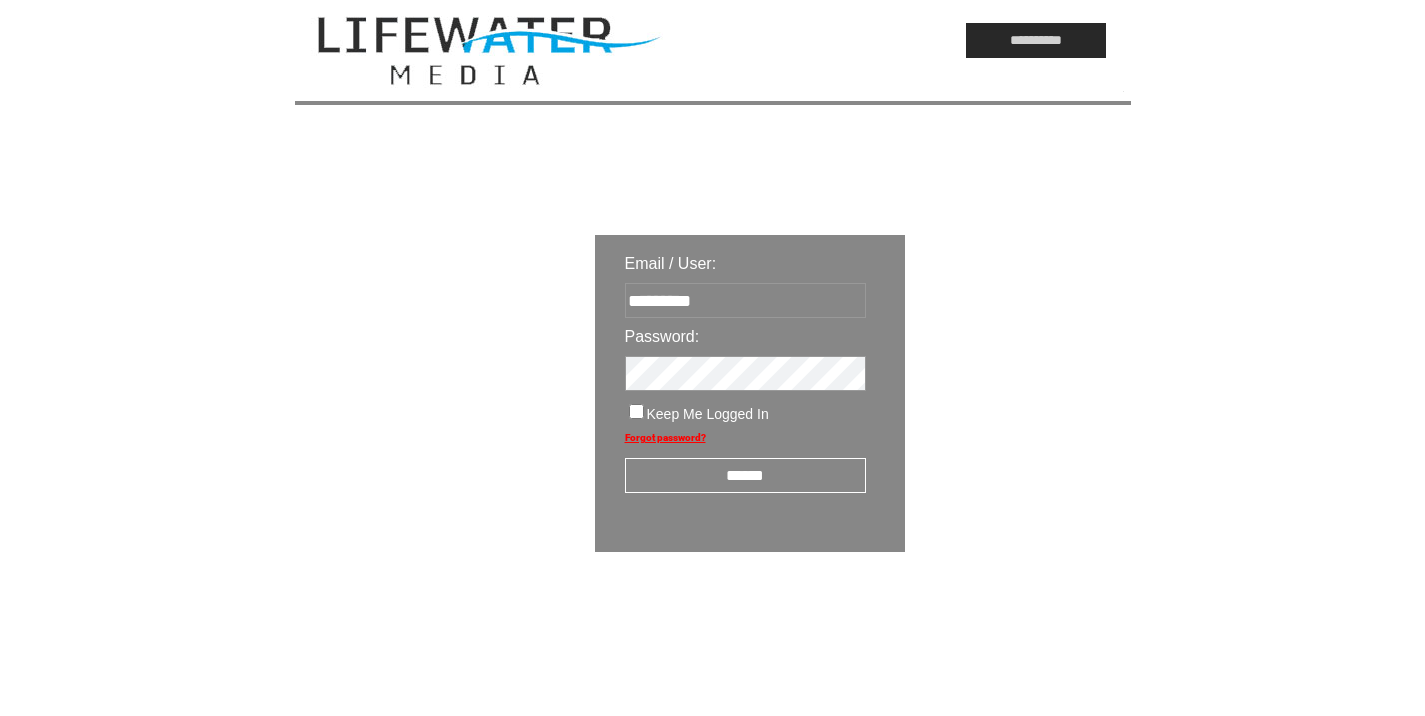 click on "******" at bounding box center [745, 475] 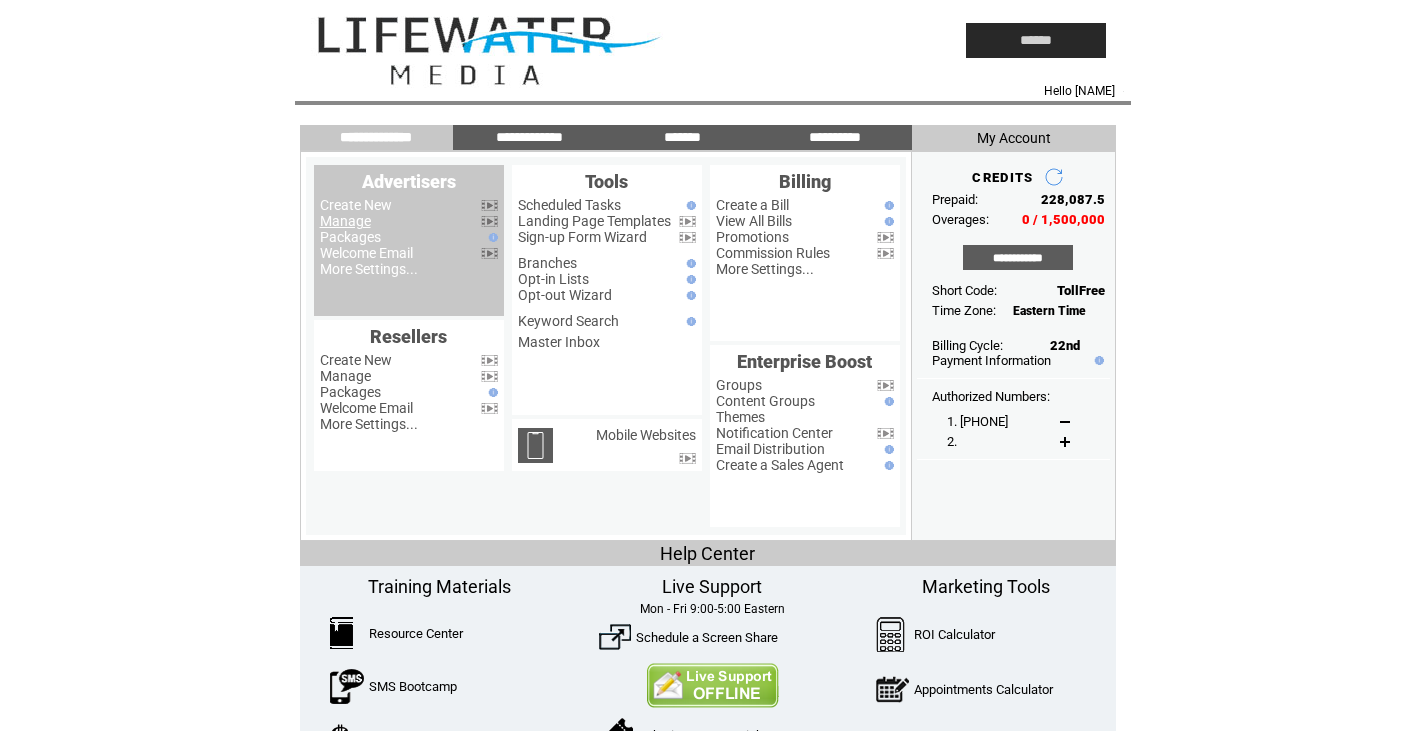 scroll, scrollTop: 0, scrollLeft: 0, axis: both 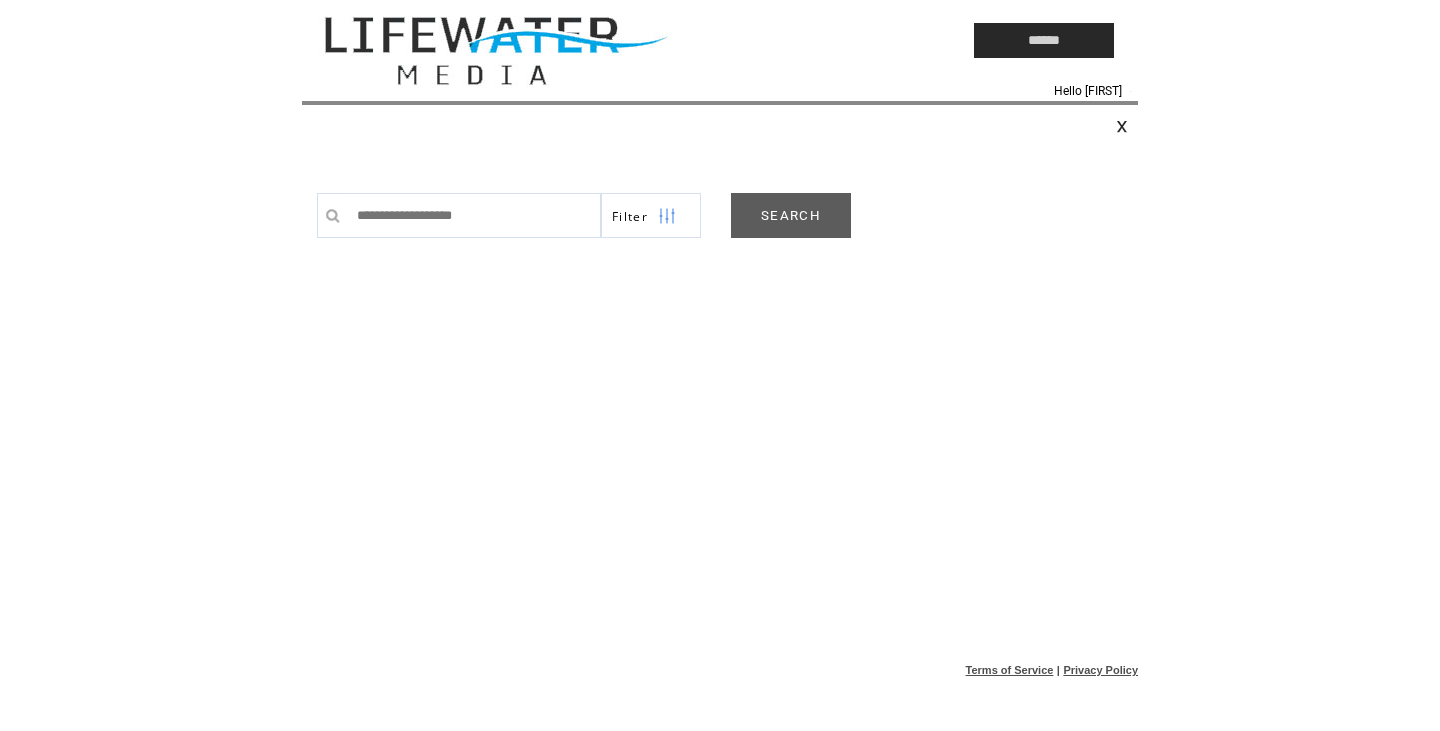 click on "SEARCH" at bounding box center (791, 215) 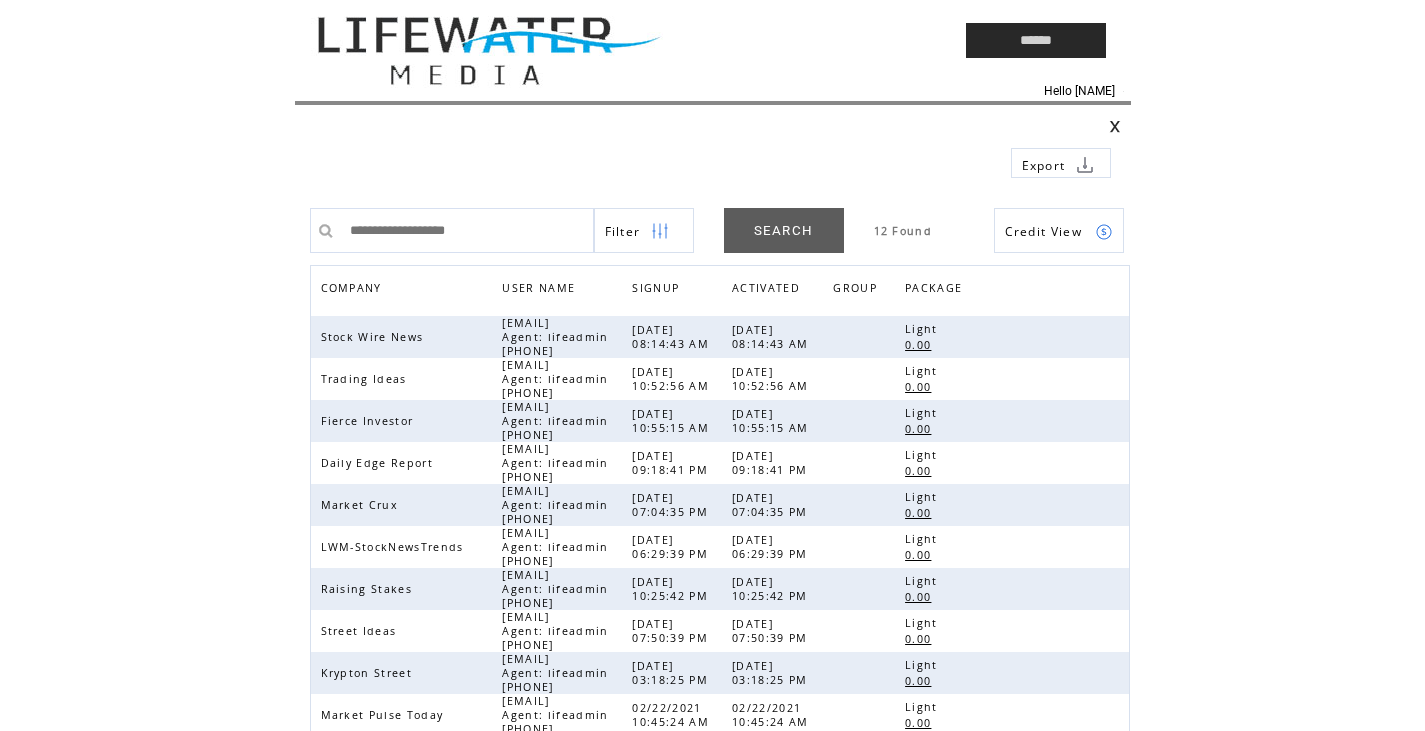 scroll, scrollTop: 0, scrollLeft: 0, axis: both 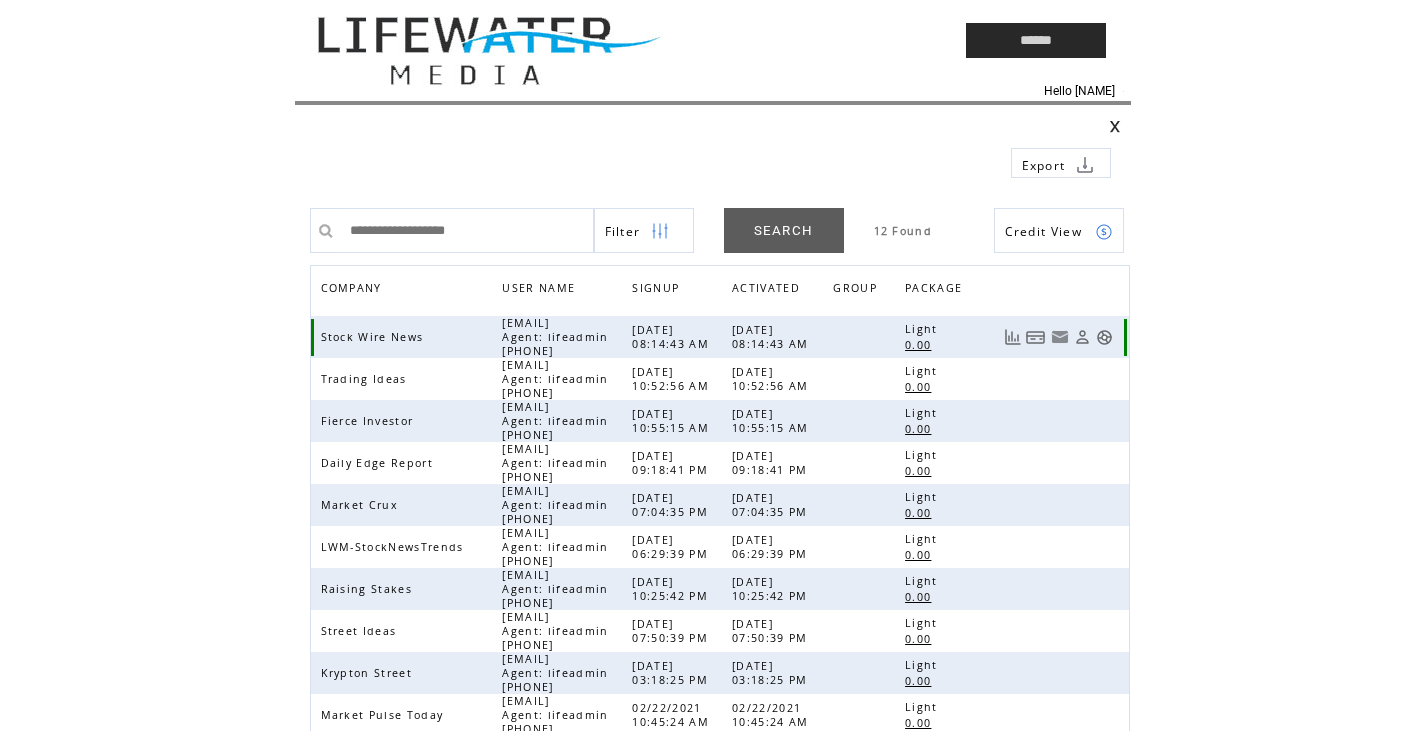 click at bounding box center (1104, 337) 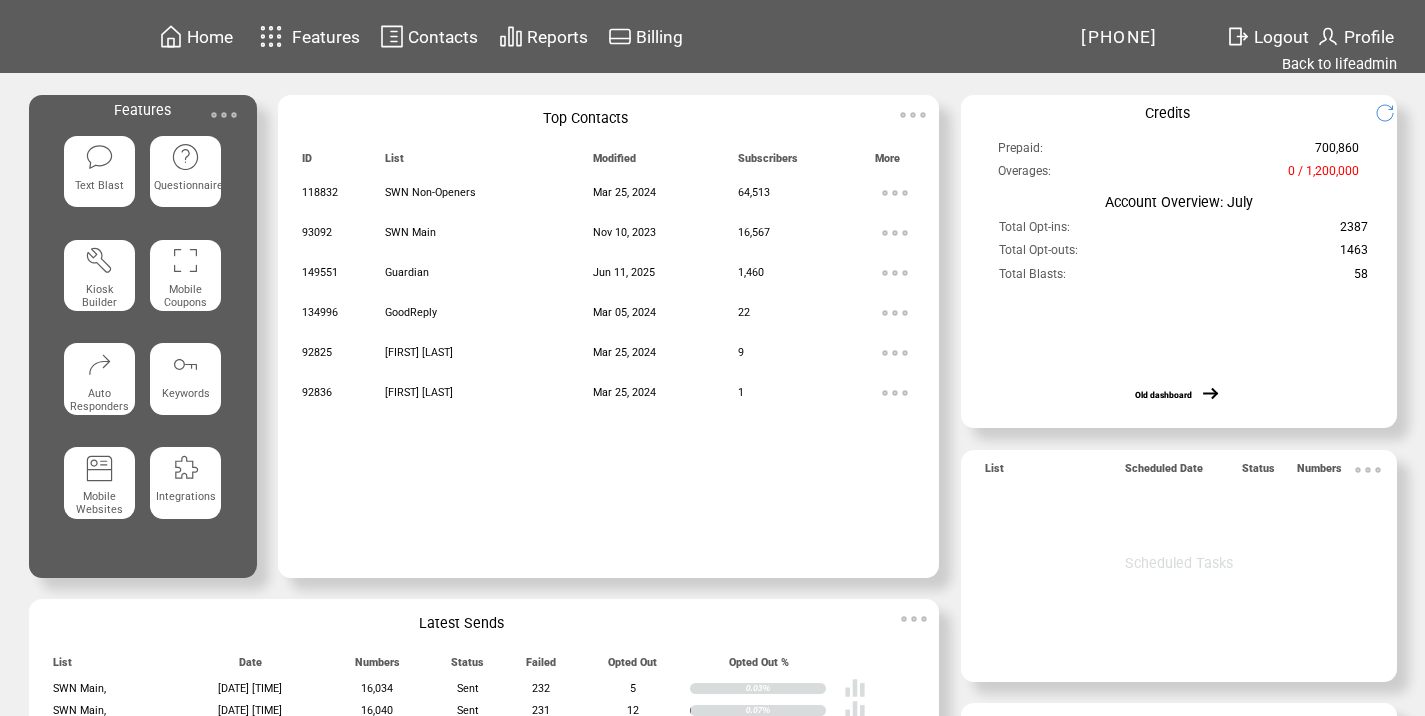 scroll, scrollTop: 0, scrollLeft: 0, axis: both 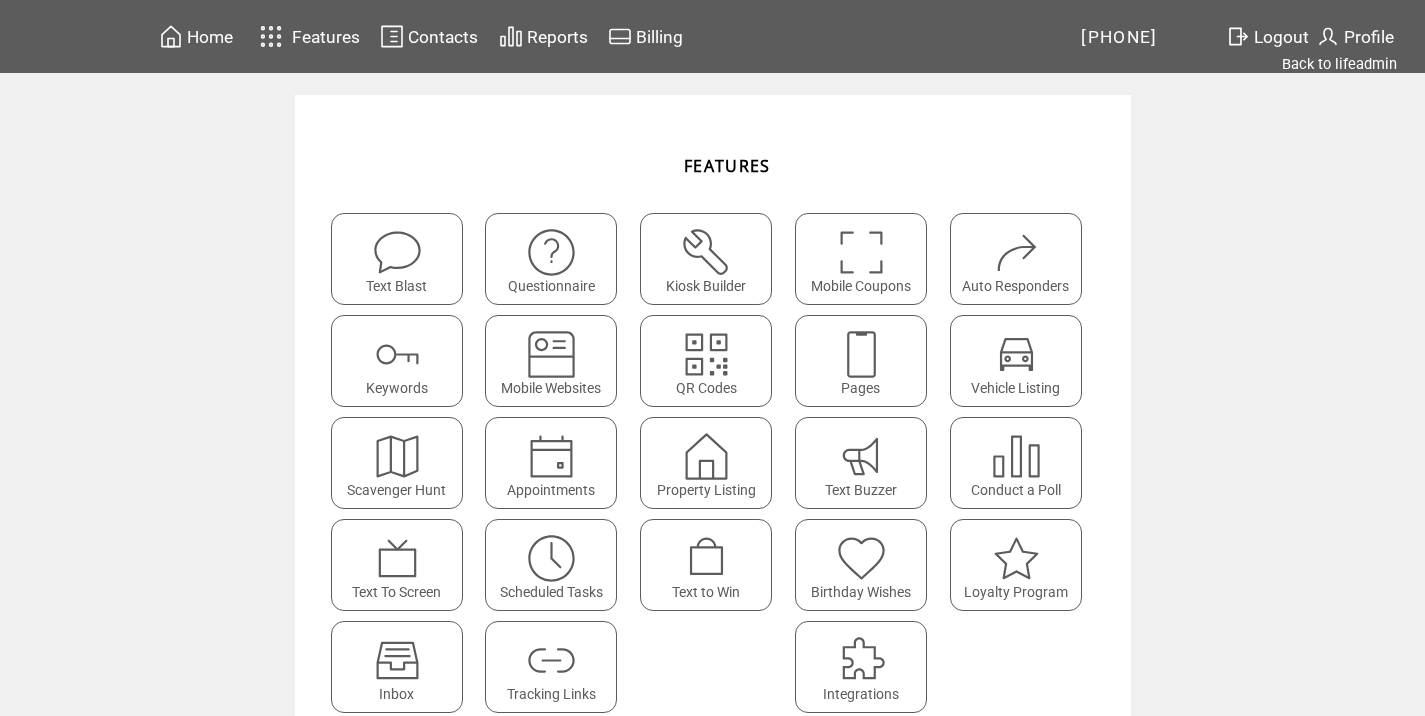 click at bounding box center [551, 660] 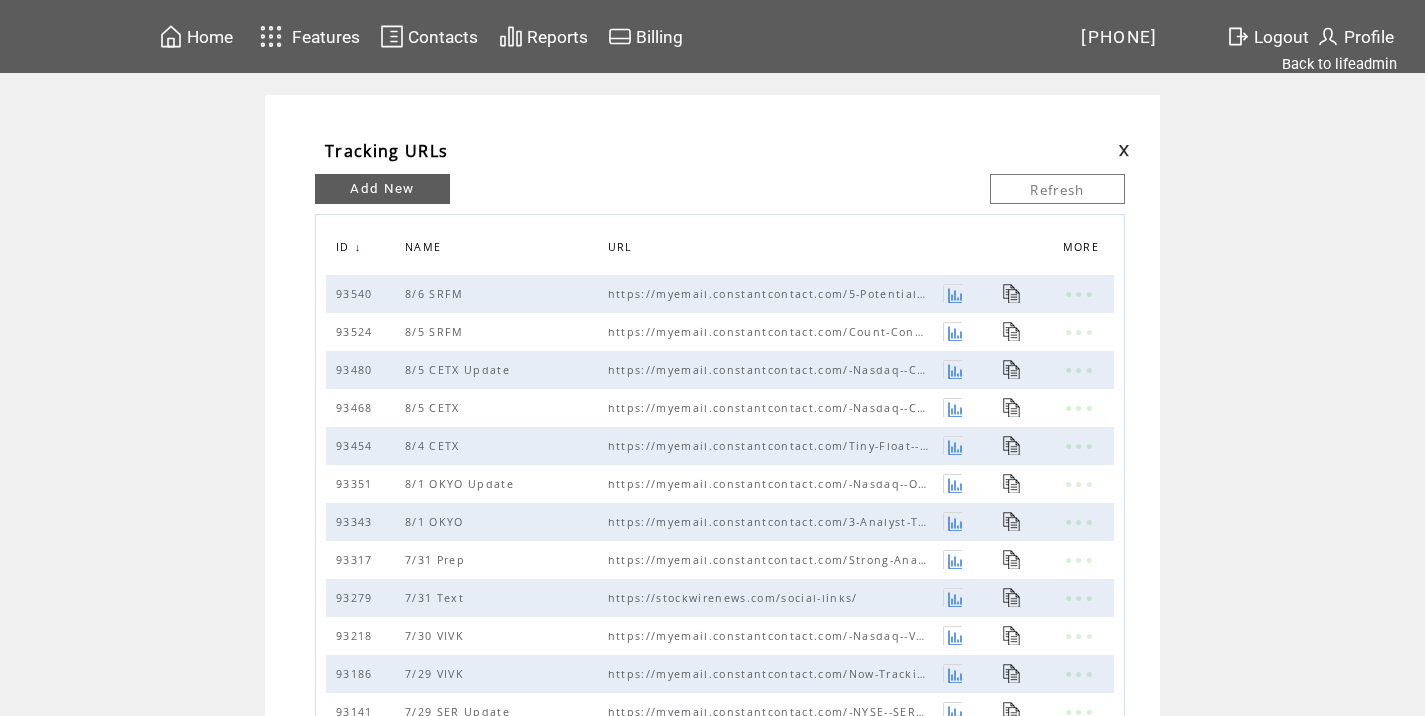 scroll, scrollTop: 0, scrollLeft: 0, axis: both 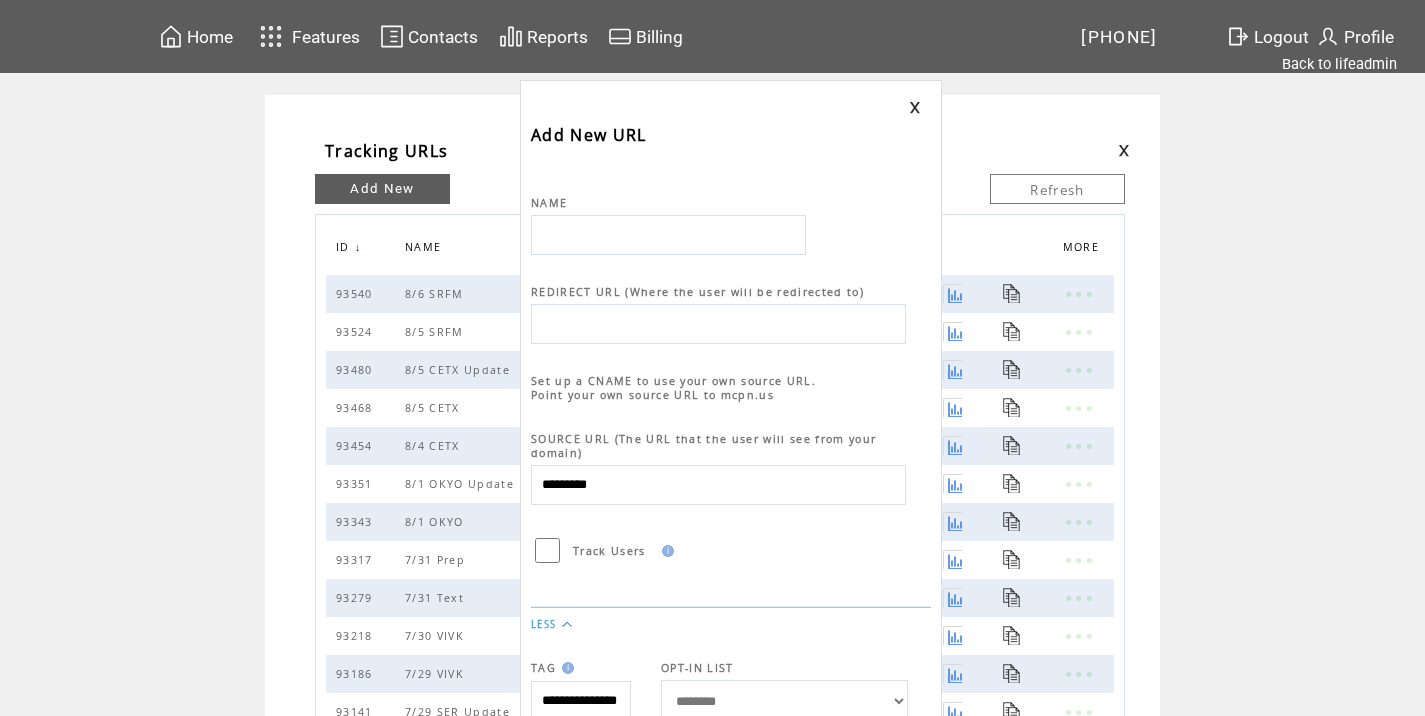 click at bounding box center (668, 235) 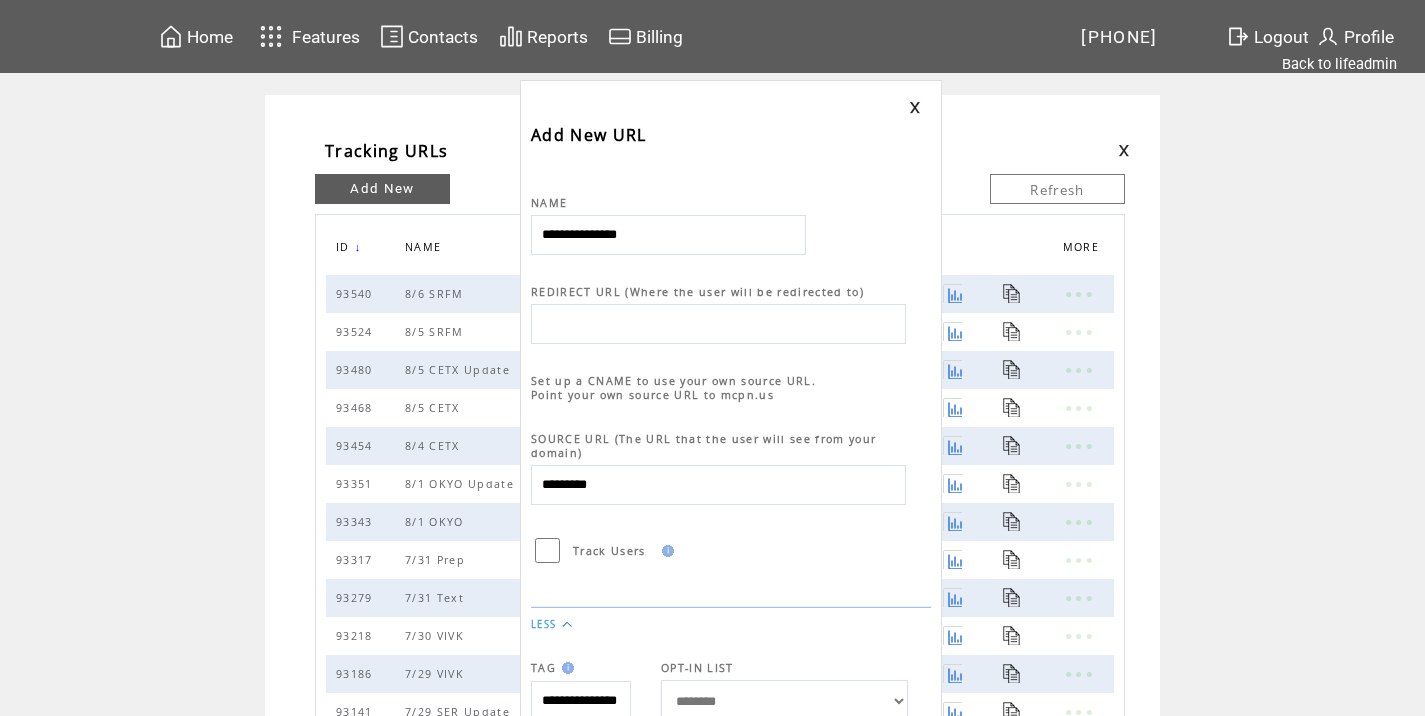 type on "**********" 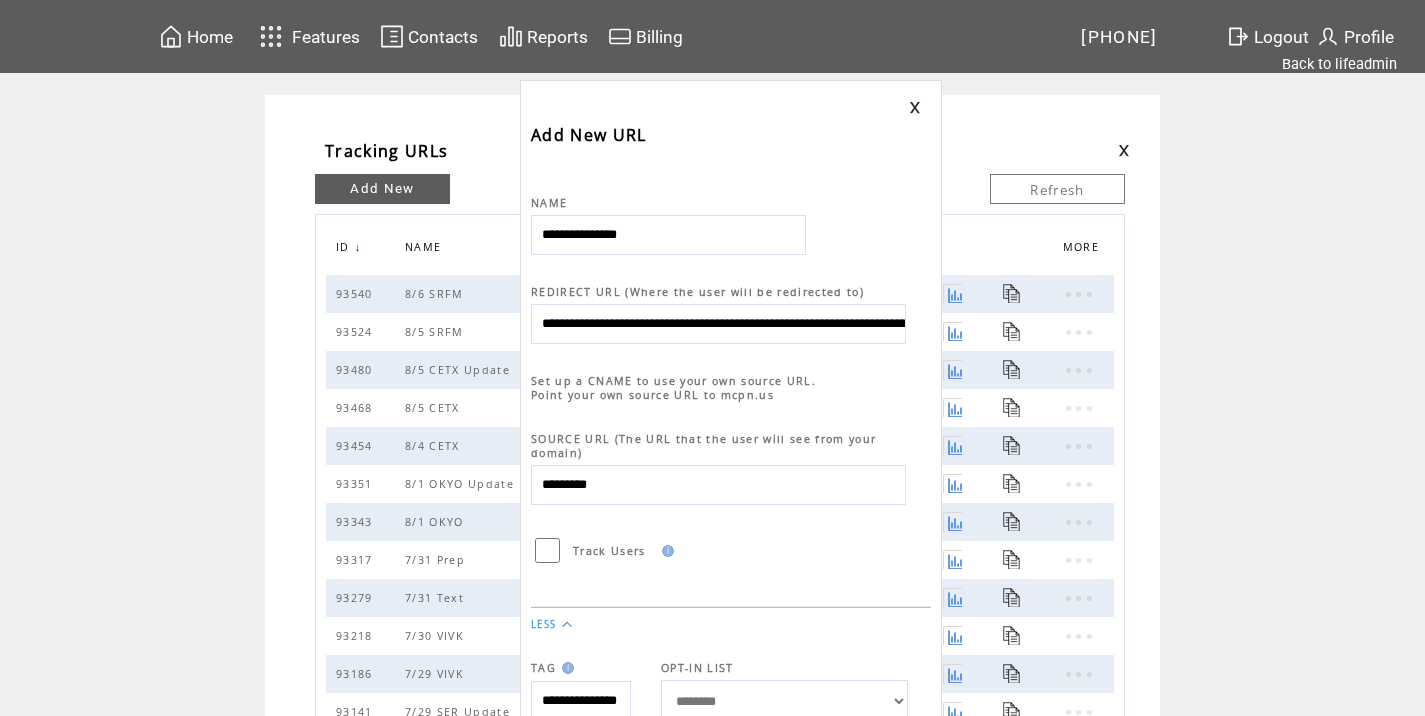 scroll, scrollTop: 0, scrollLeft: 880, axis: horizontal 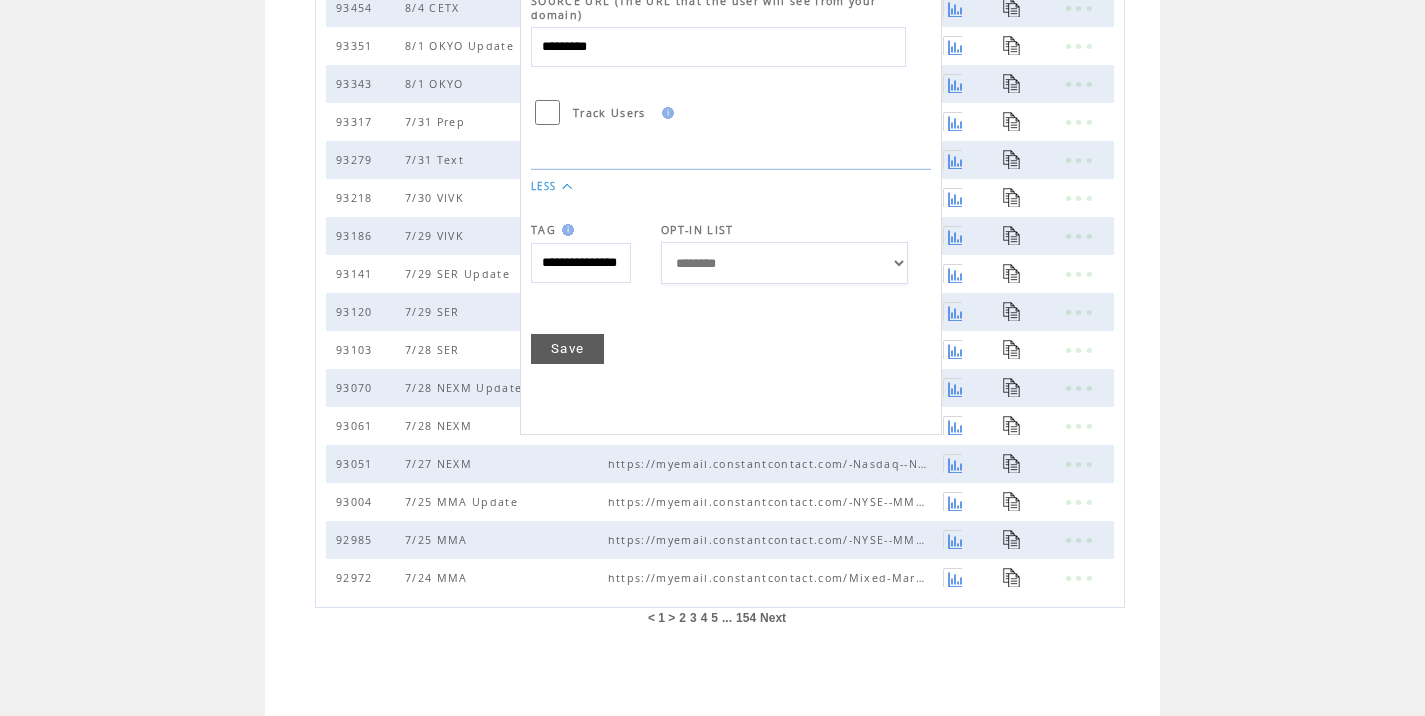 type on "**********" 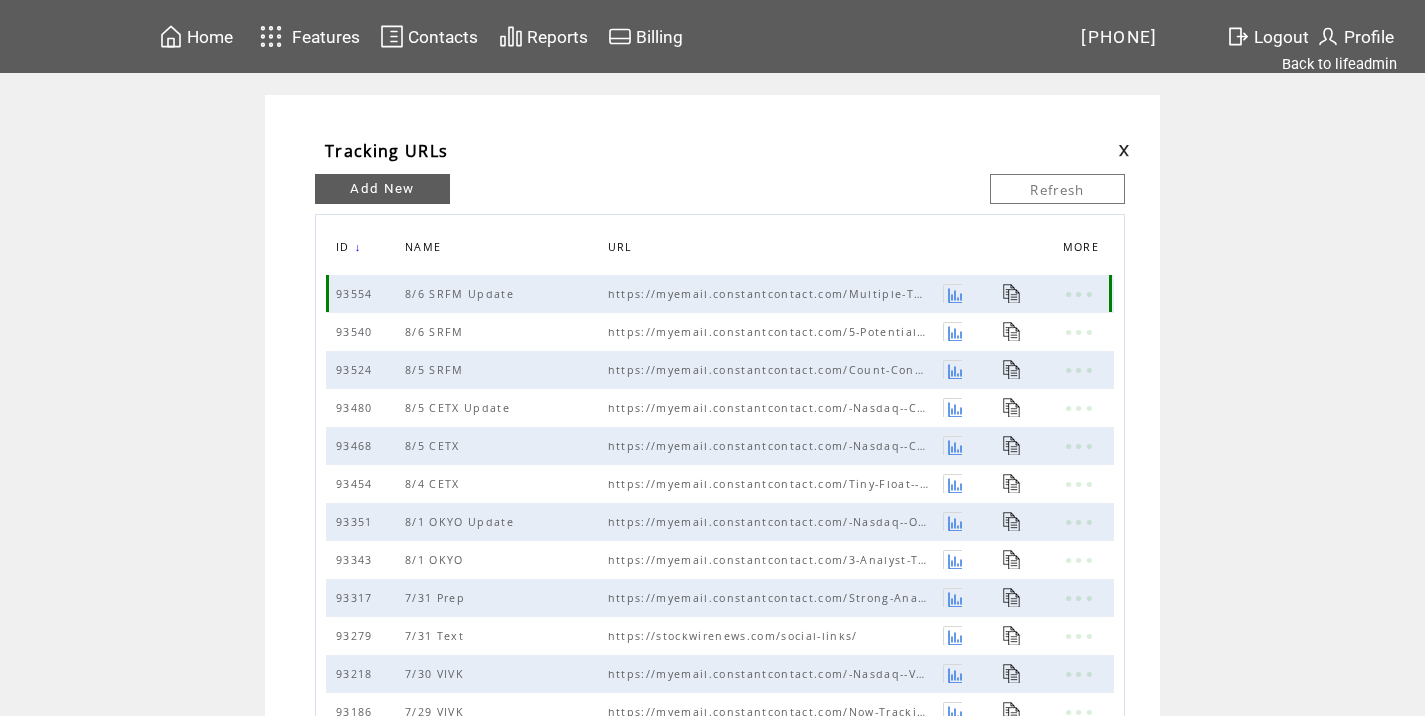 click at bounding box center [1012, 293] 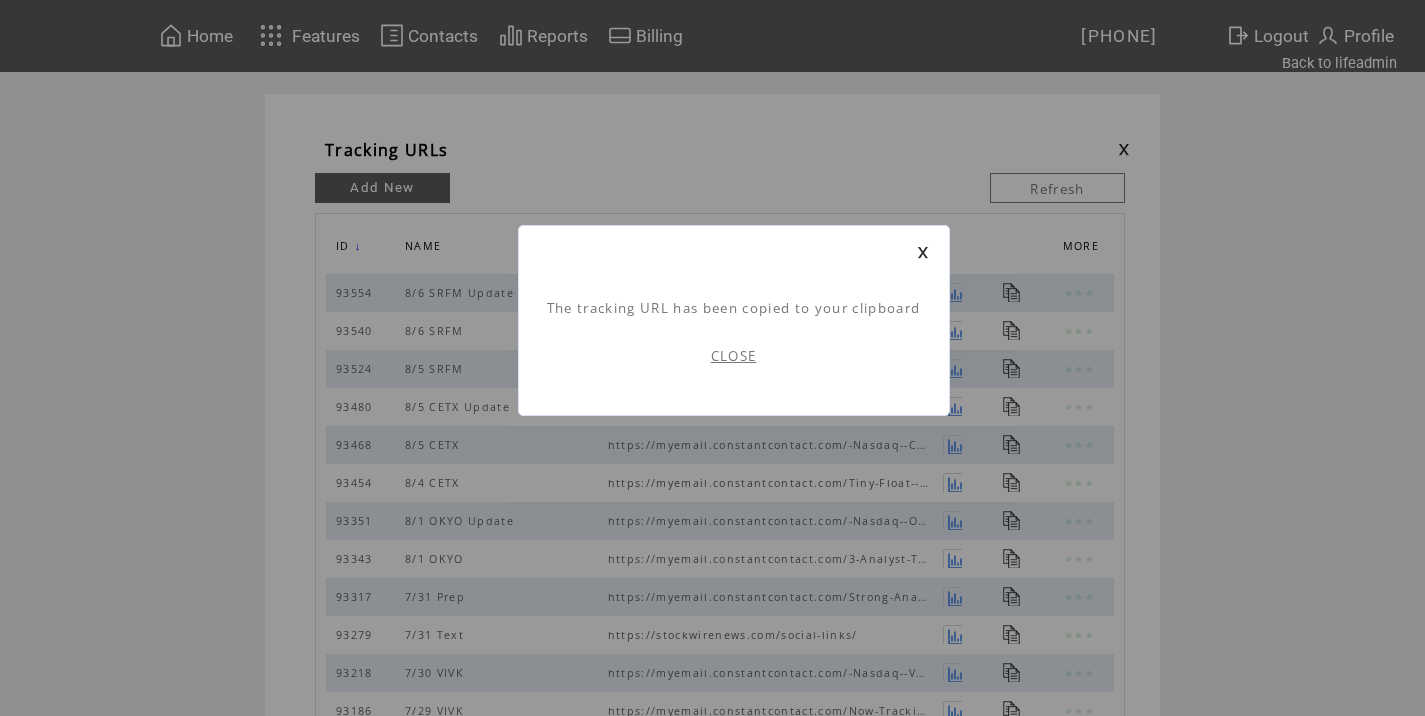 click on "CLOSE" at bounding box center (734, 356) 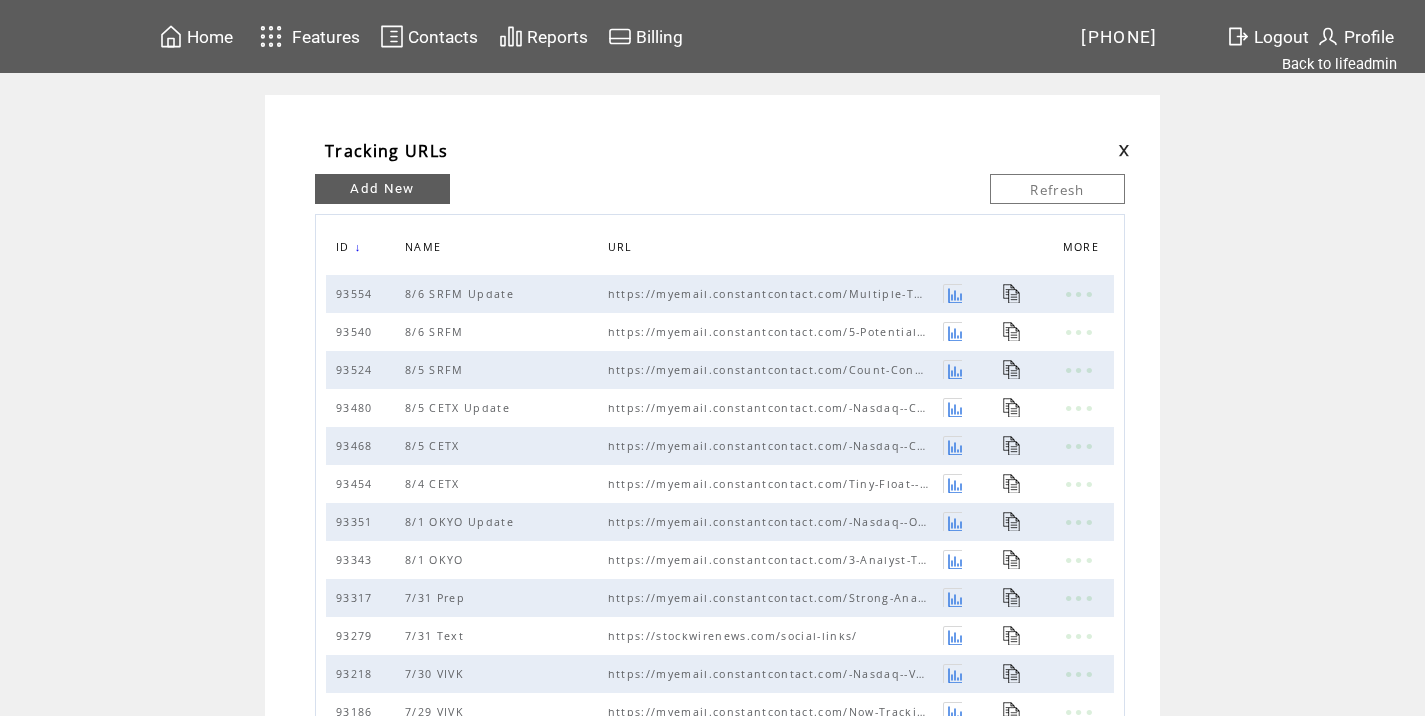 click at bounding box center [1124, 150] 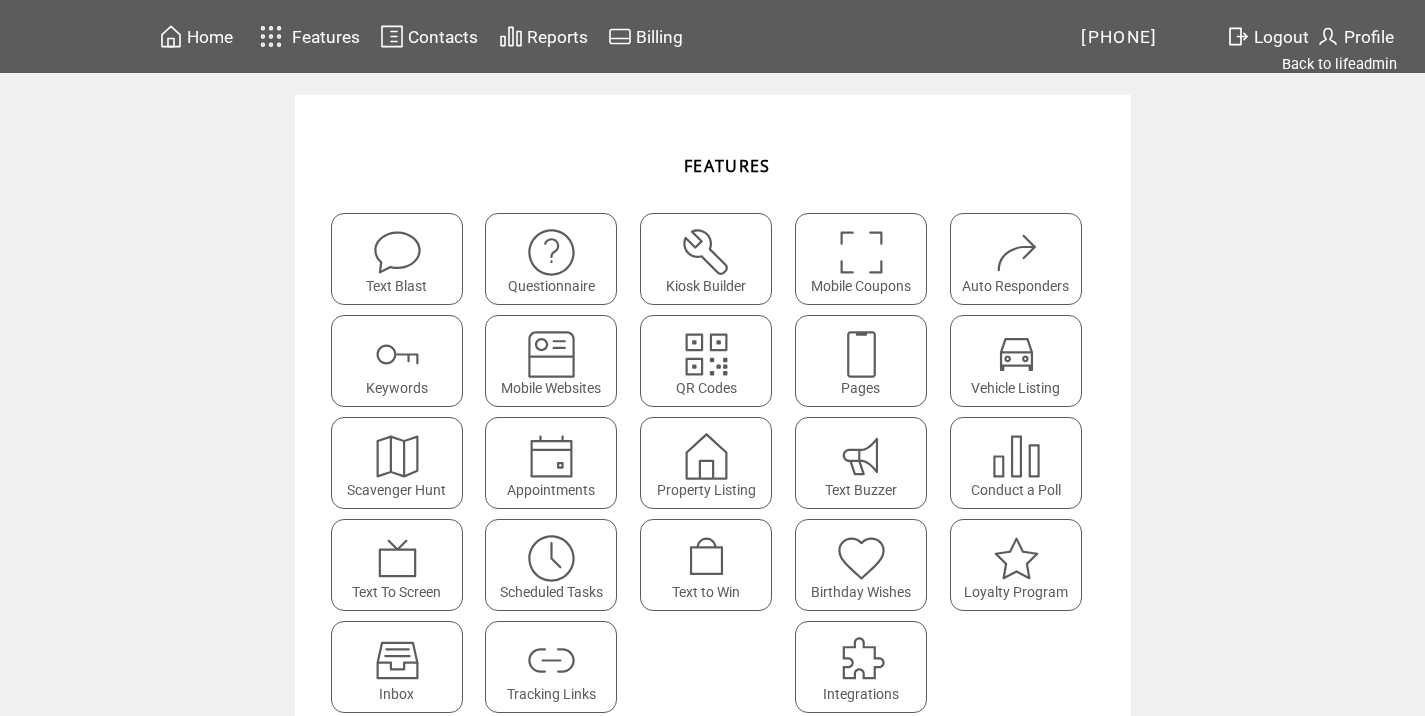 scroll, scrollTop: 0, scrollLeft: 0, axis: both 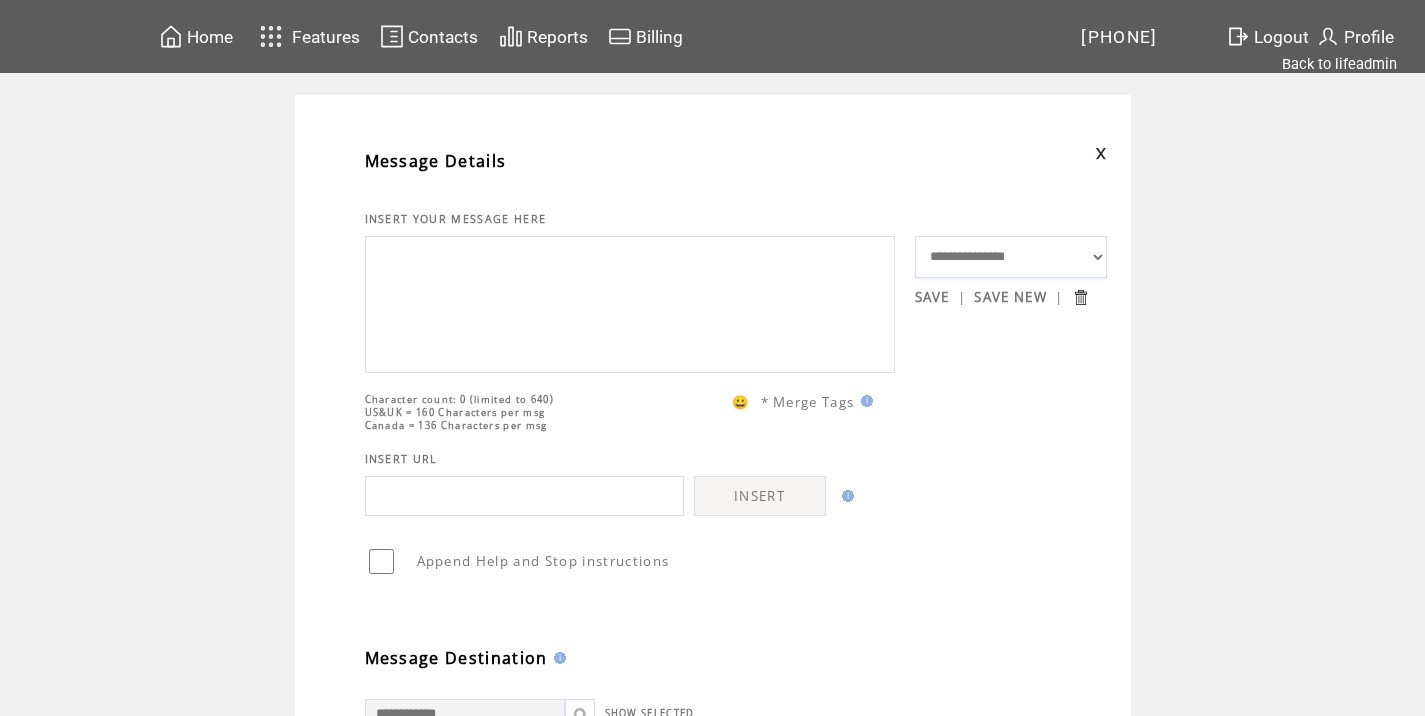 click at bounding box center [630, 302] 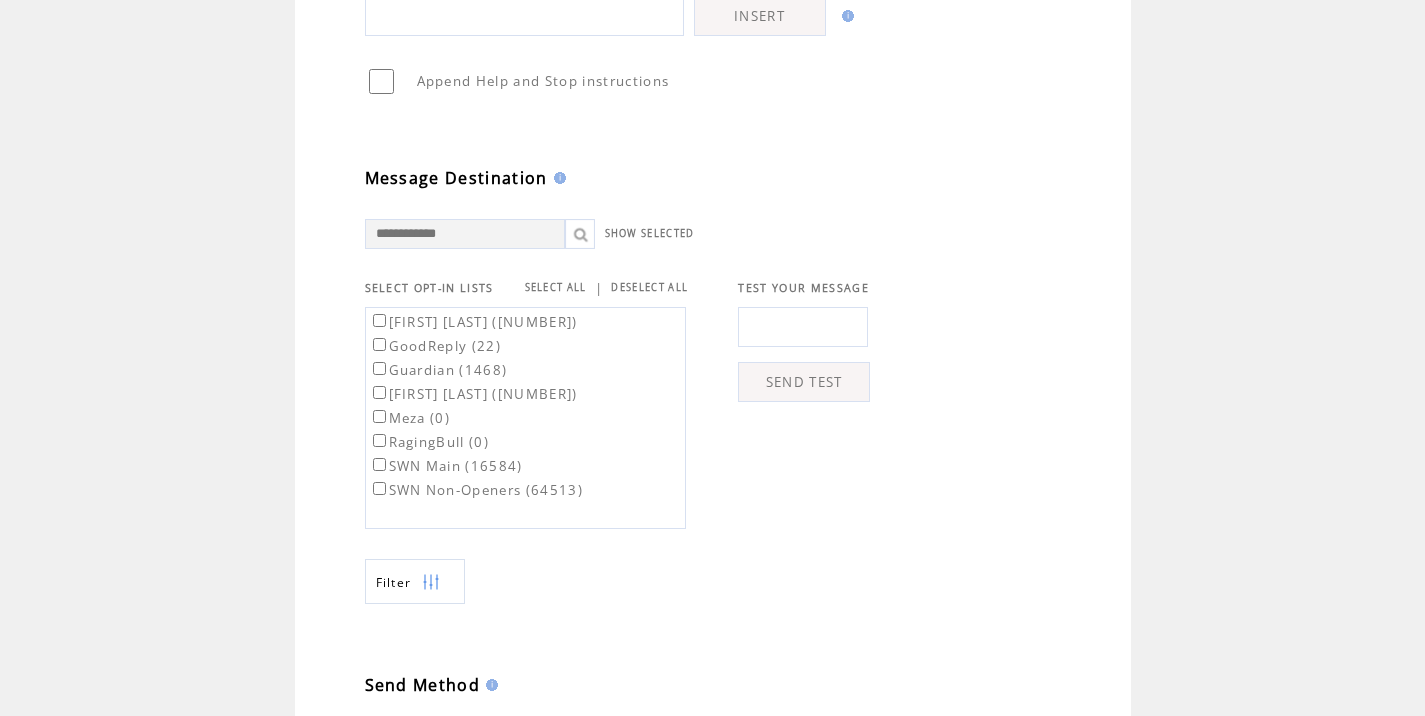 scroll, scrollTop: 483, scrollLeft: 0, axis: vertical 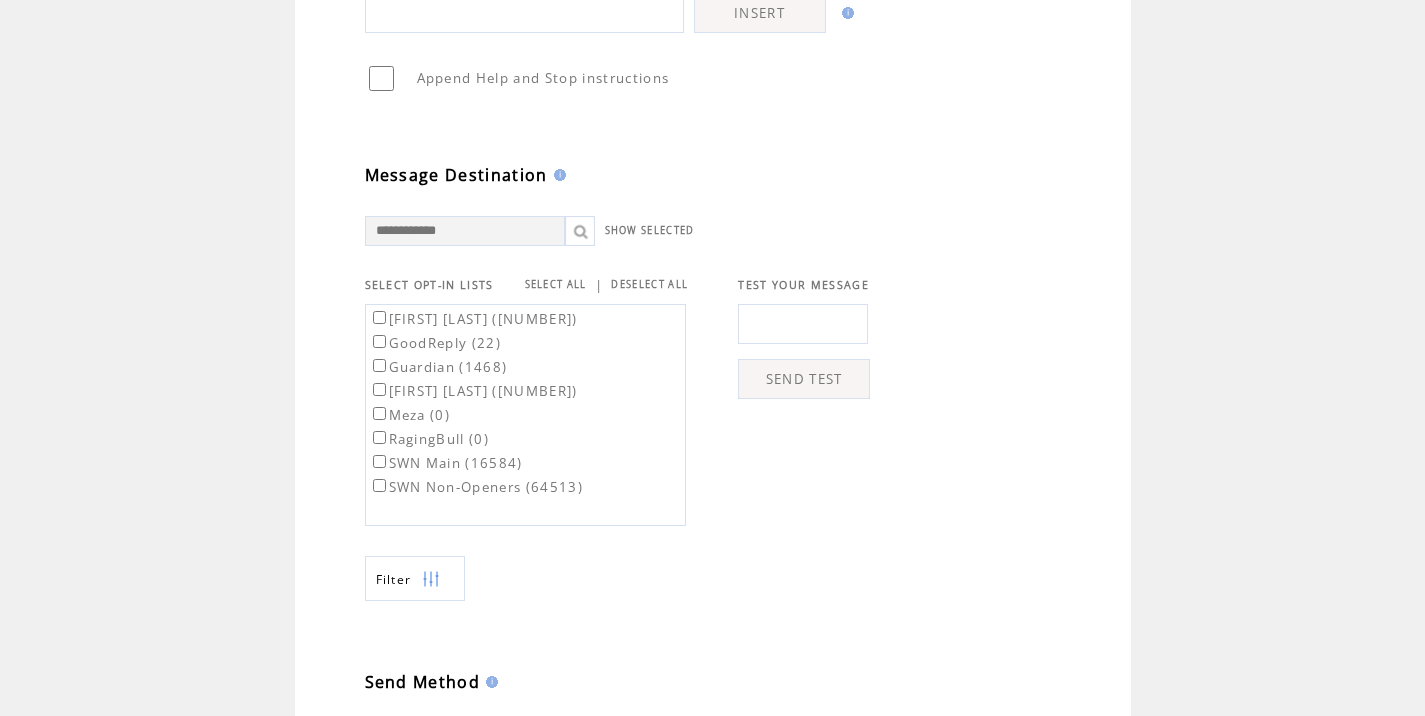 type on "**********" 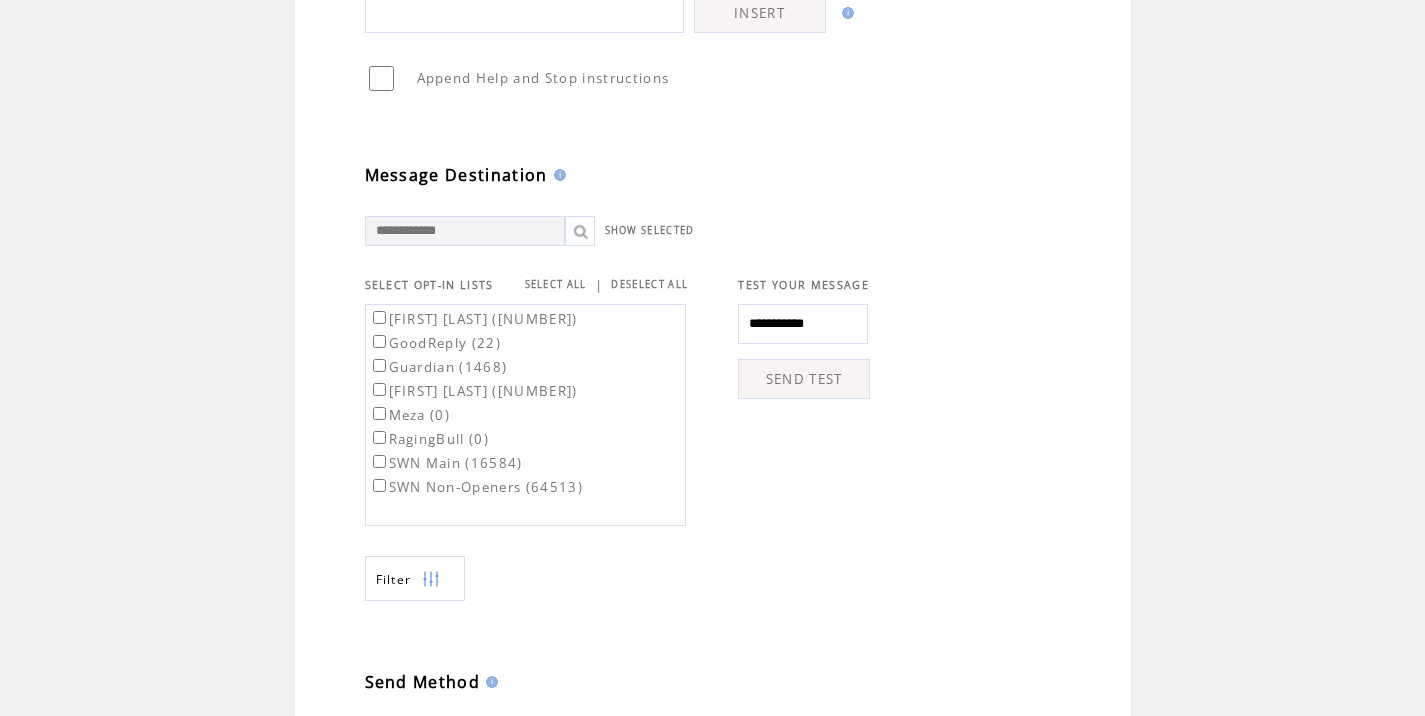 click on "SEND TEST" at bounding box center [804, 379] 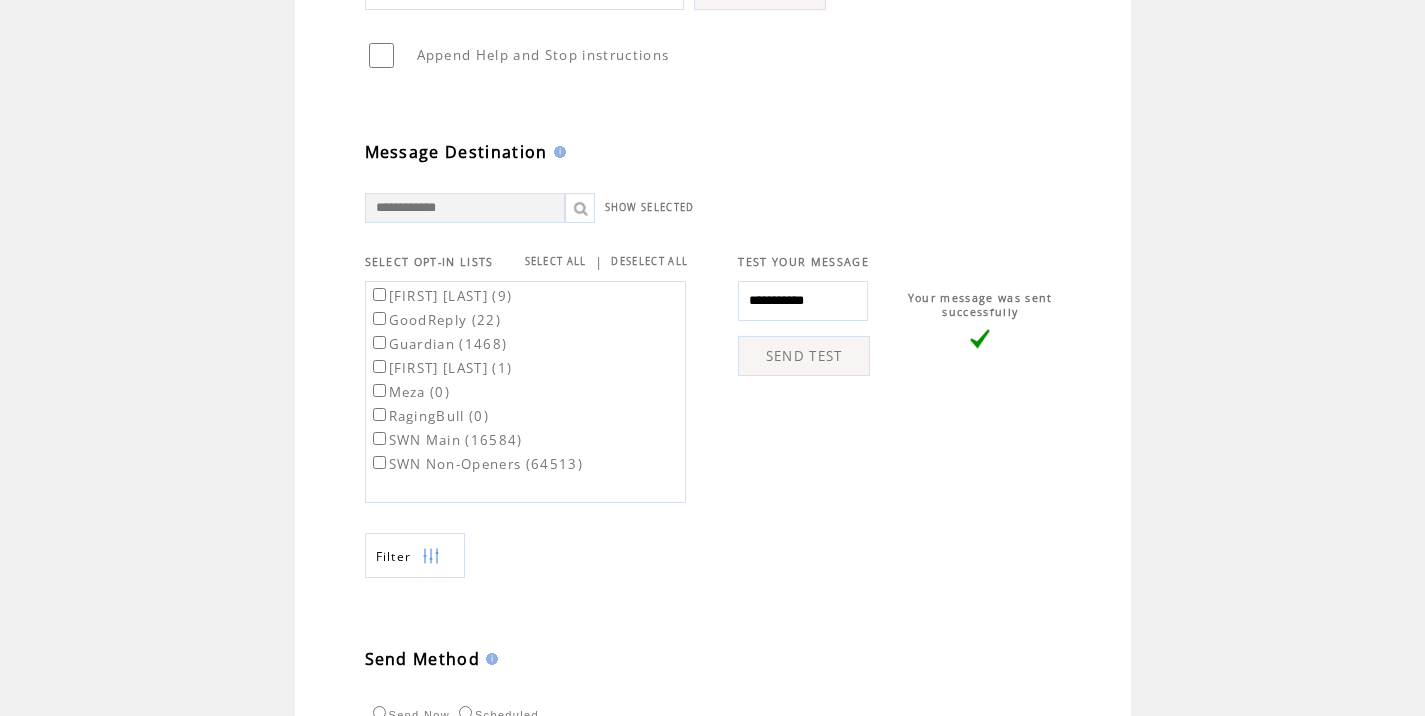 scroll, scrollTop: 649, scrollLeft: 0, axis: vertical 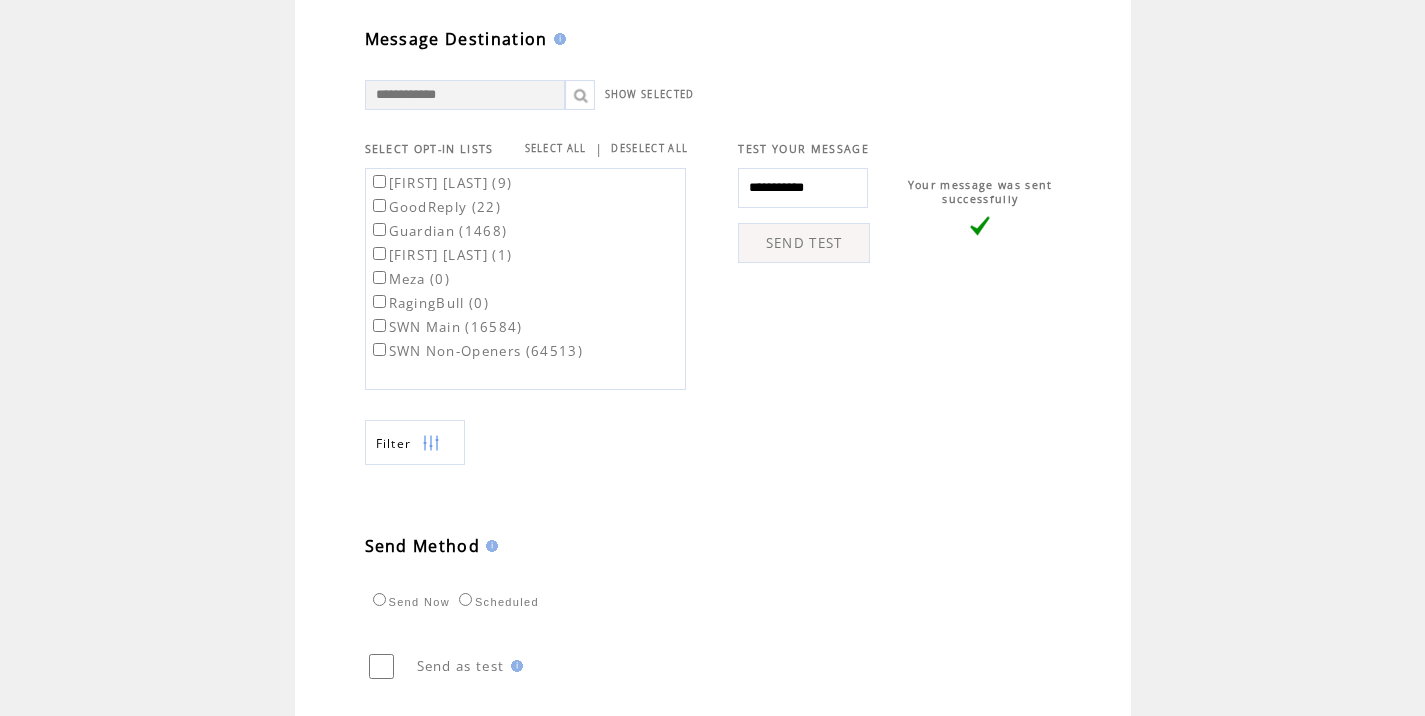 click on "SWN Main (16584)" at bounding box center [446, 327] 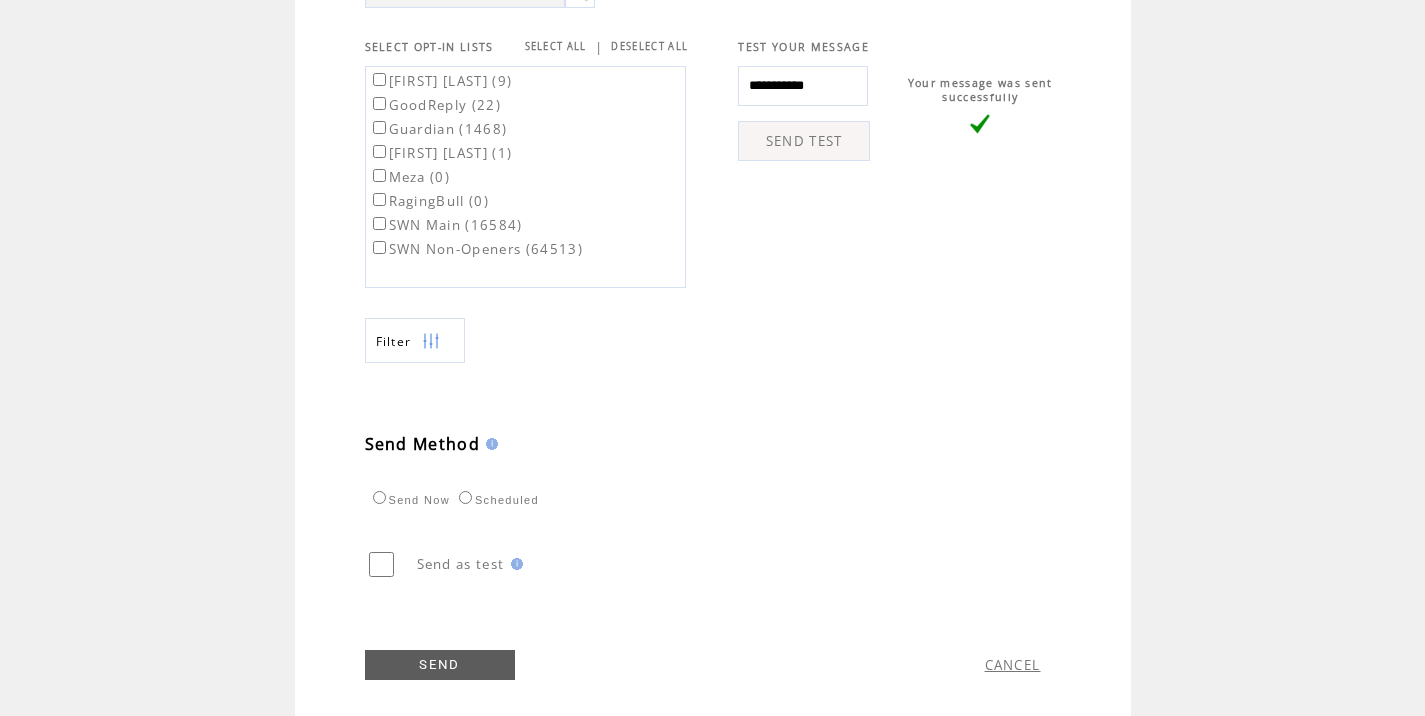 scroll, scrollTop: 756, scrollLeft: 0, axis: vertical 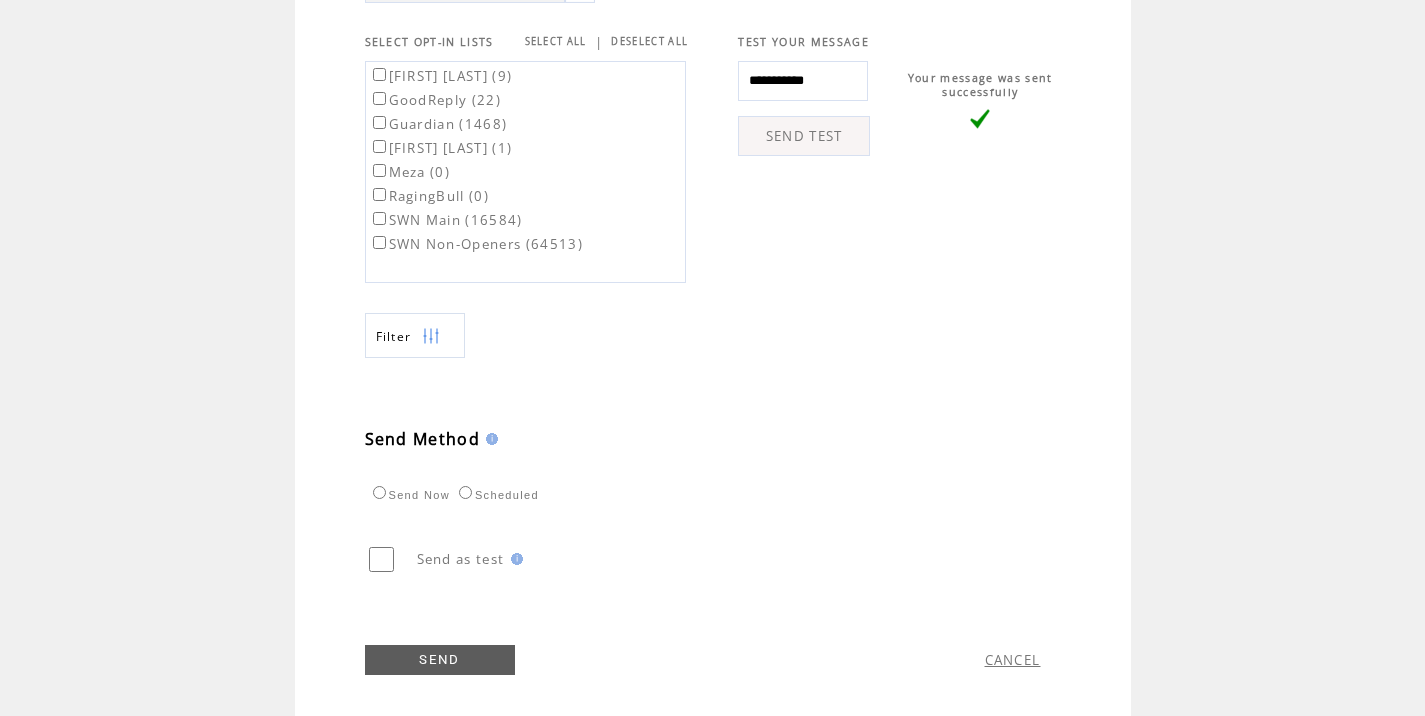 click on "Scheduled" at bounding box center (496, 495) 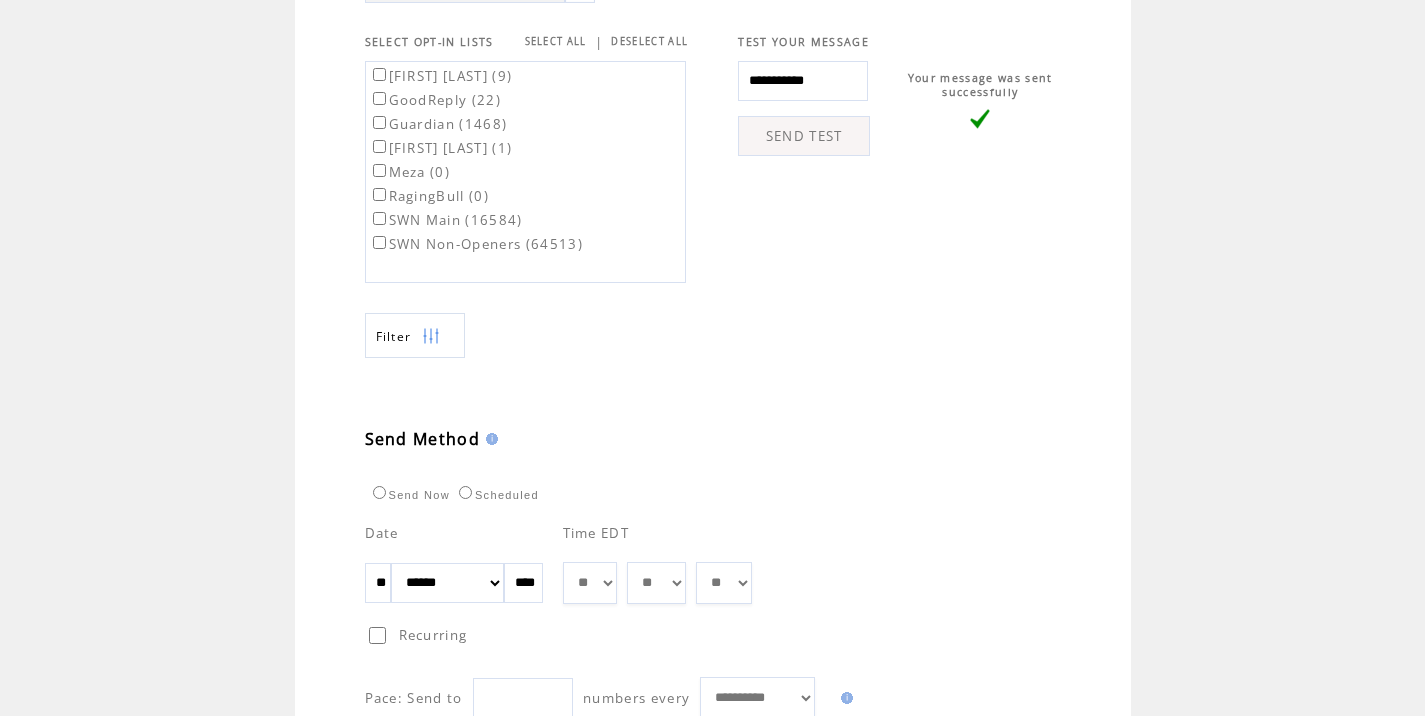 click on "** 	 ** 	 ** 	 ** 	 ** 	 ** 	 ** 	 ** 	 ** 	 ** 	 ** 	 ** 	 **" at bounding box center [590, 583] 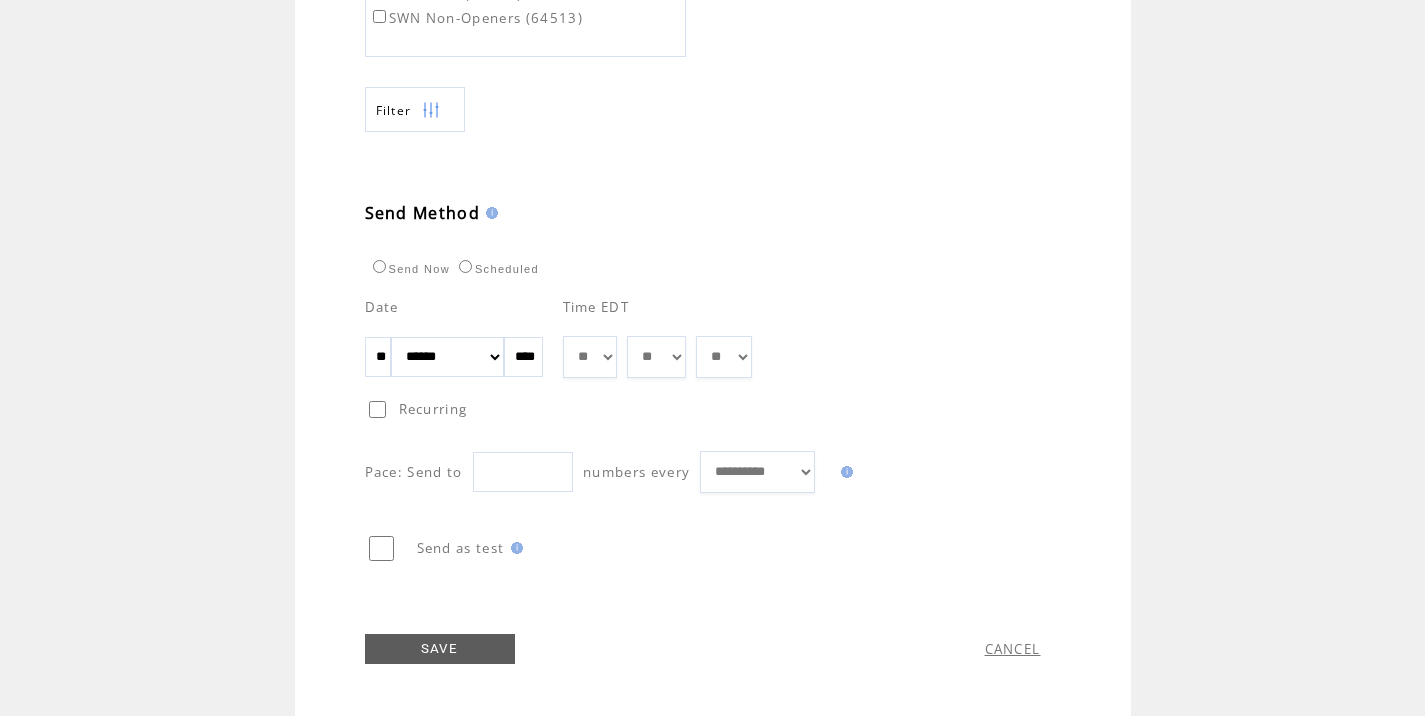 scroll, scrollTop: 989, scrollLeft: 0, axis: vertical 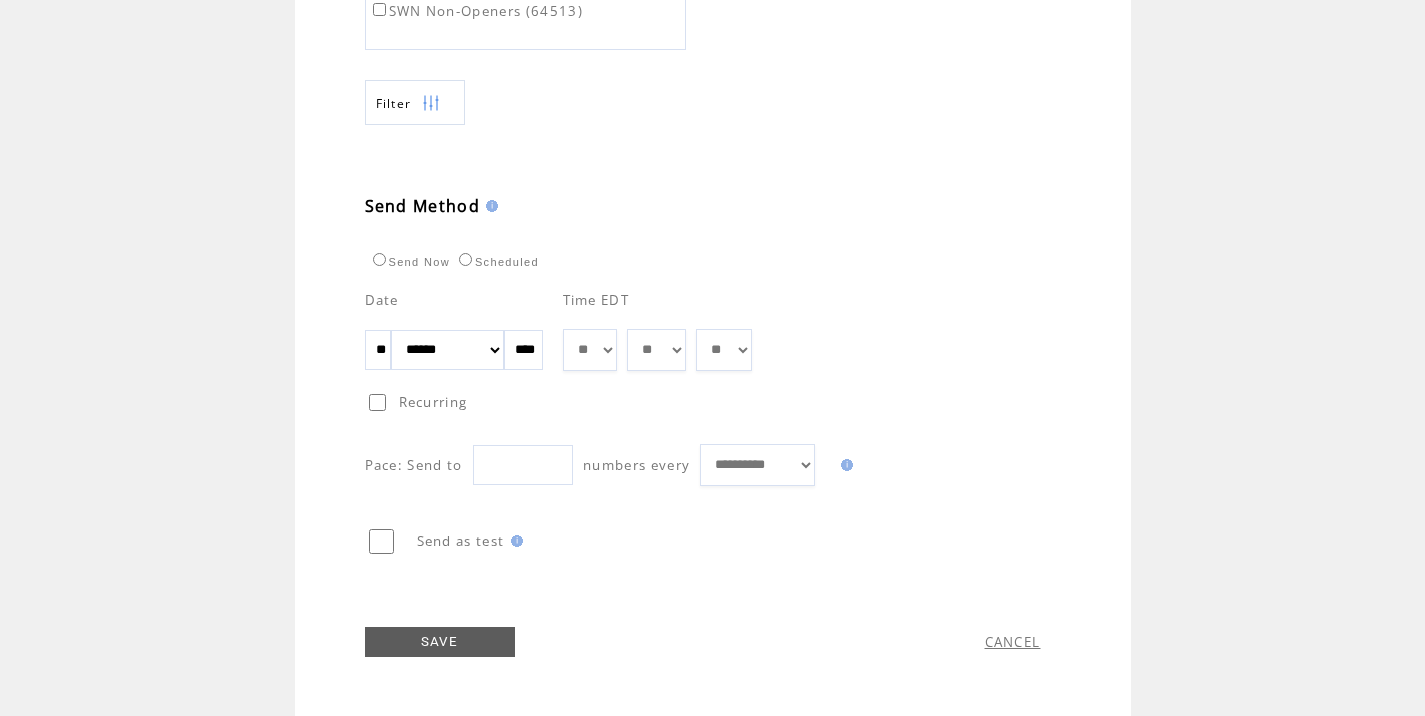 click on "SAVE" at bounding box center [440, 642] 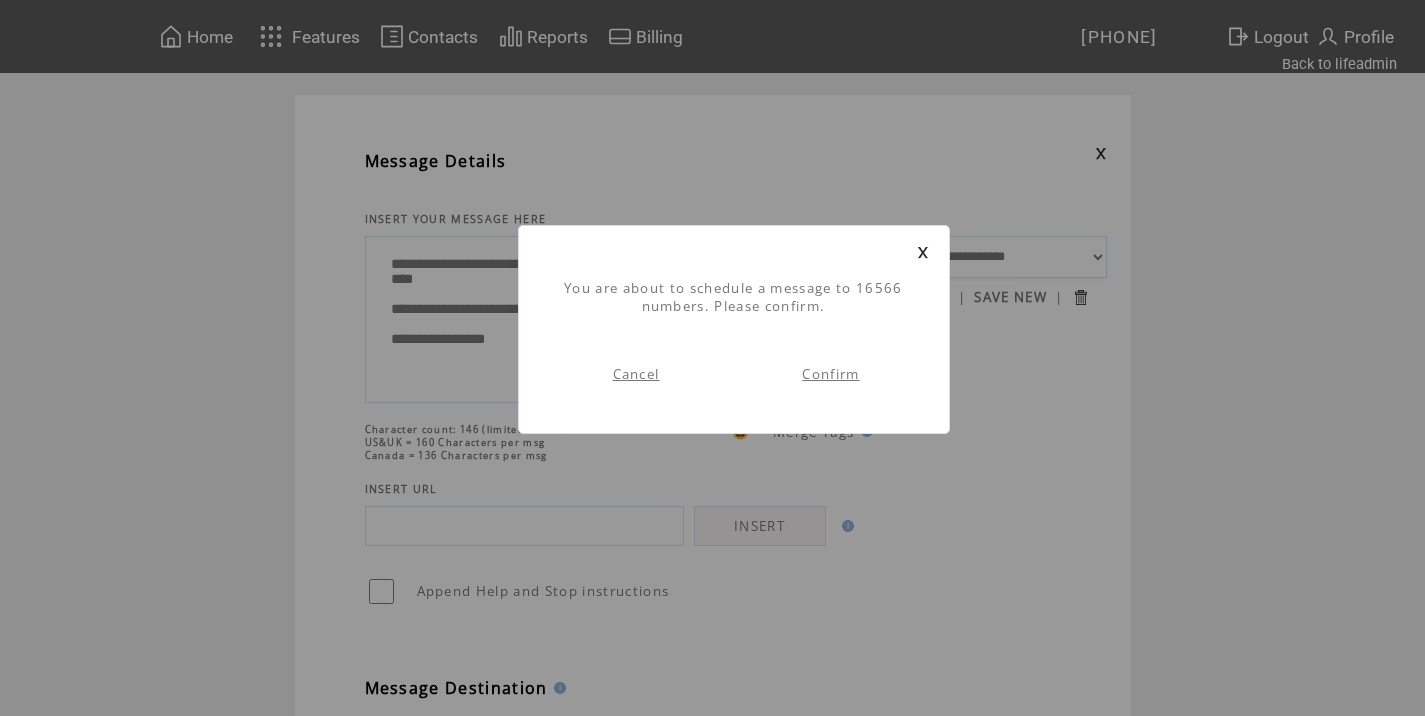 scroll, scrollTop: 1, scrollLeft: 0, axis: vertical 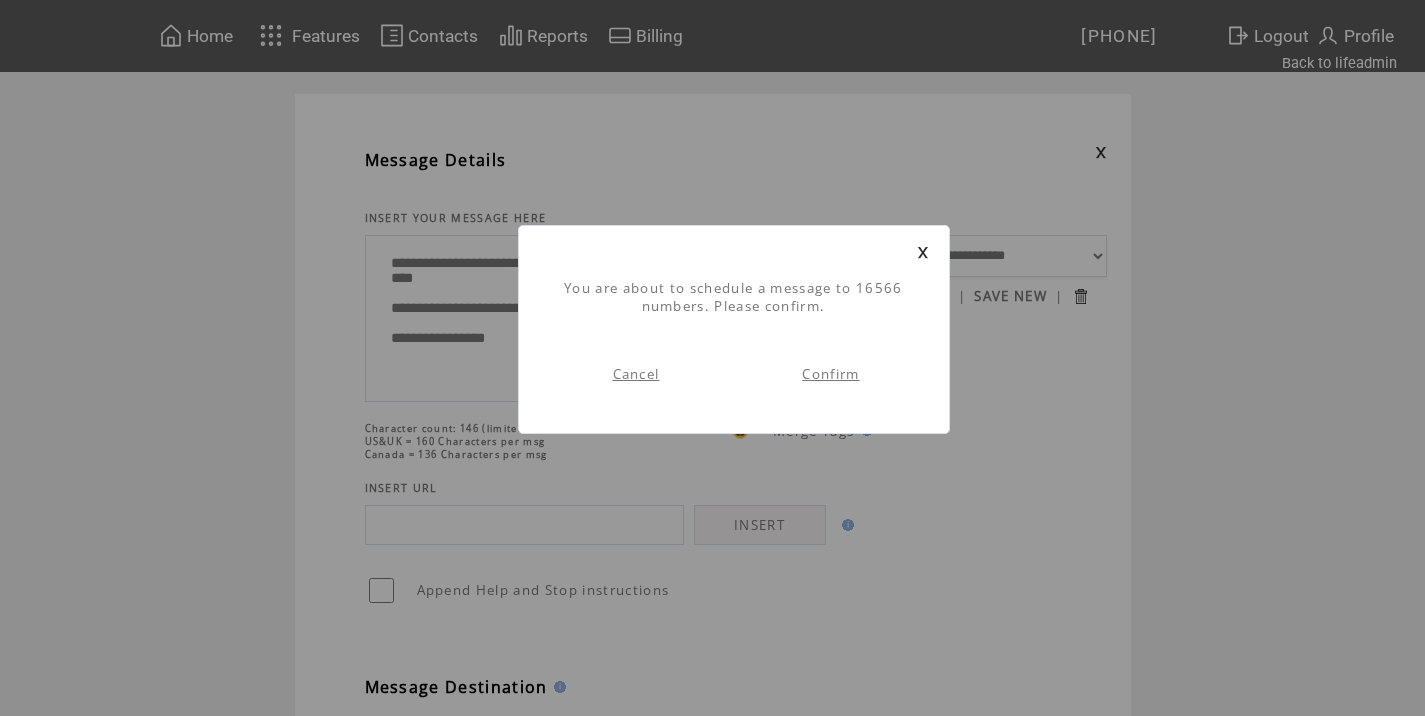 click on "Confirm" at bounding box center (830, 374) 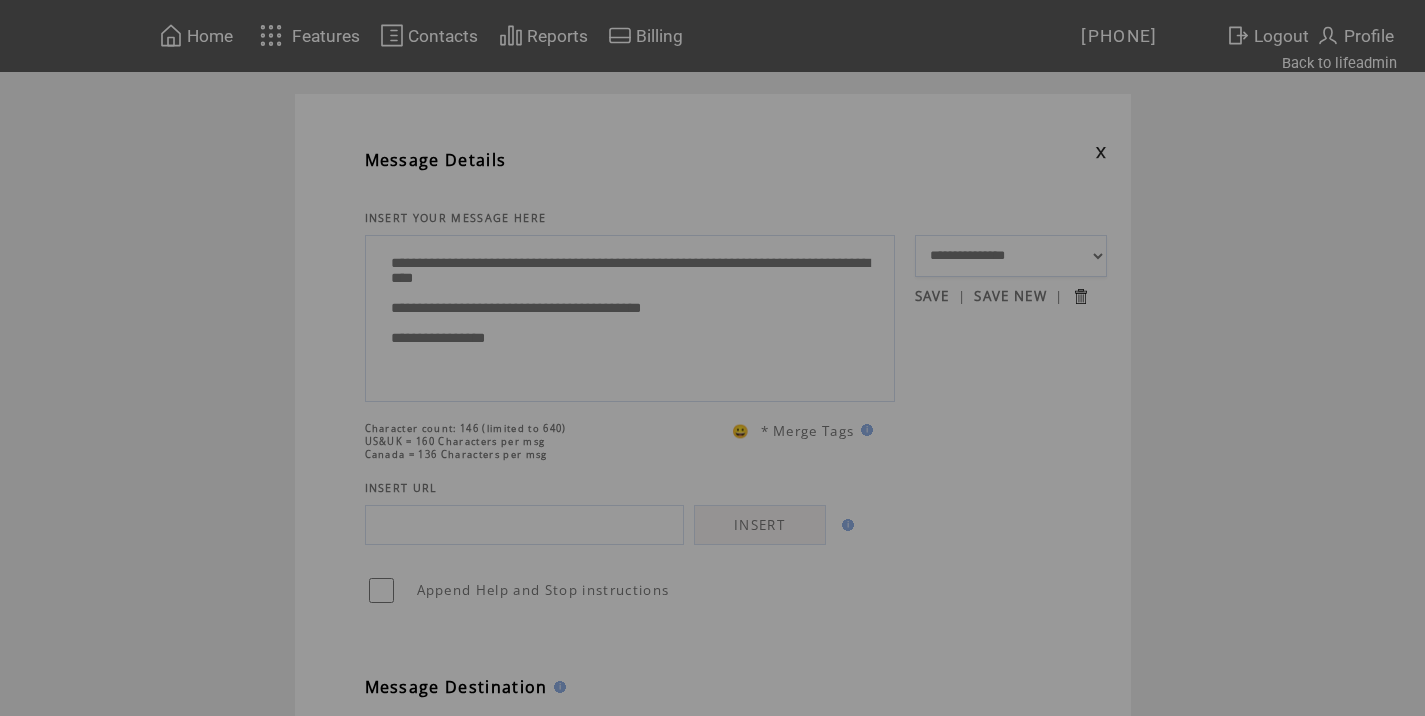 scroll, scrollTop: 0, scrollLeft: 0, axis: both 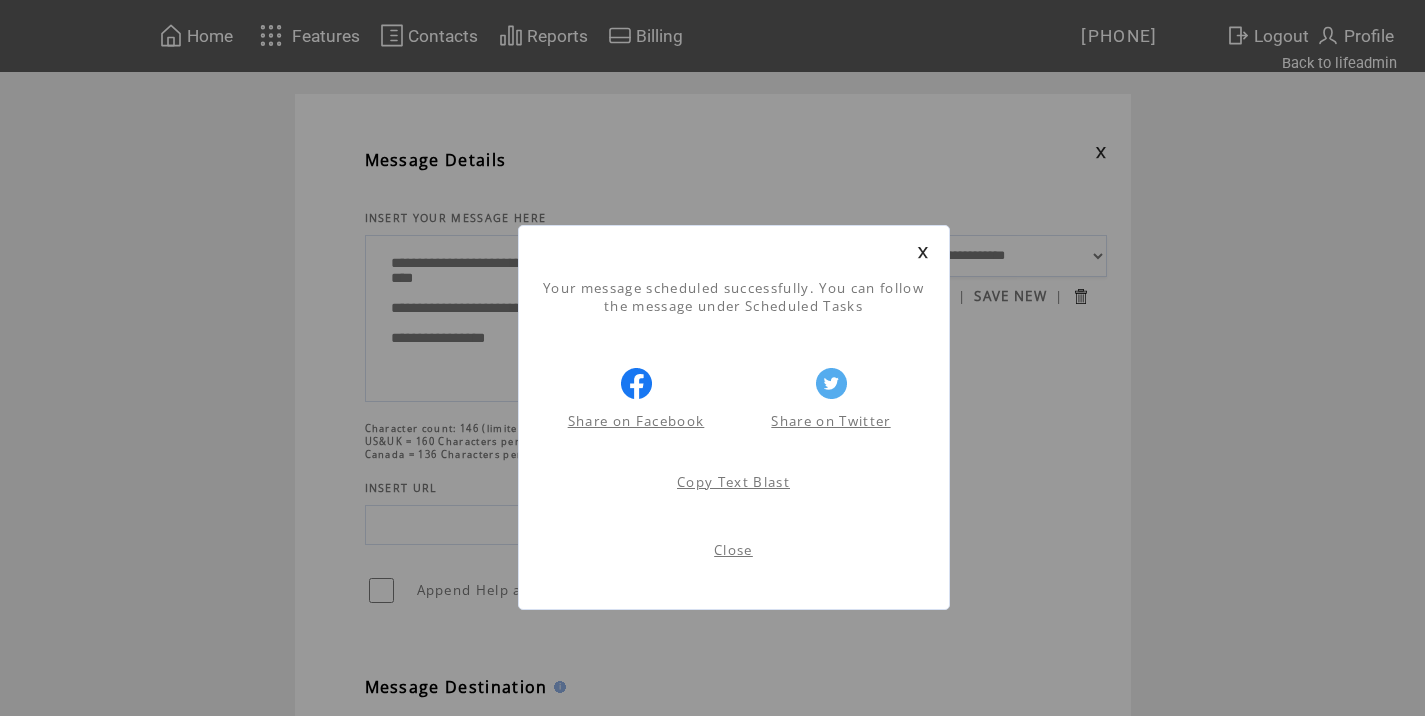 click on "Close" at bounding box center (733, 550) 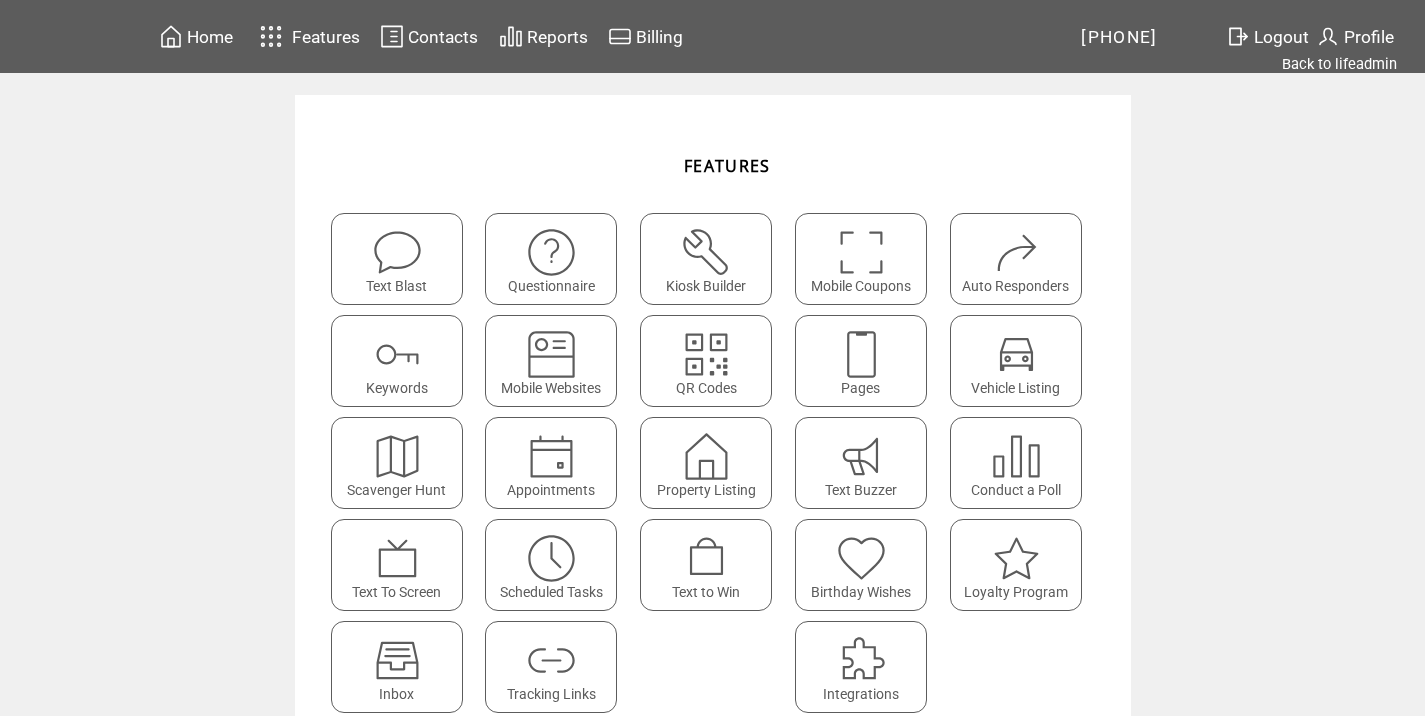 scroll, scrollTop: 0, scrollLeft: 0, axis: both 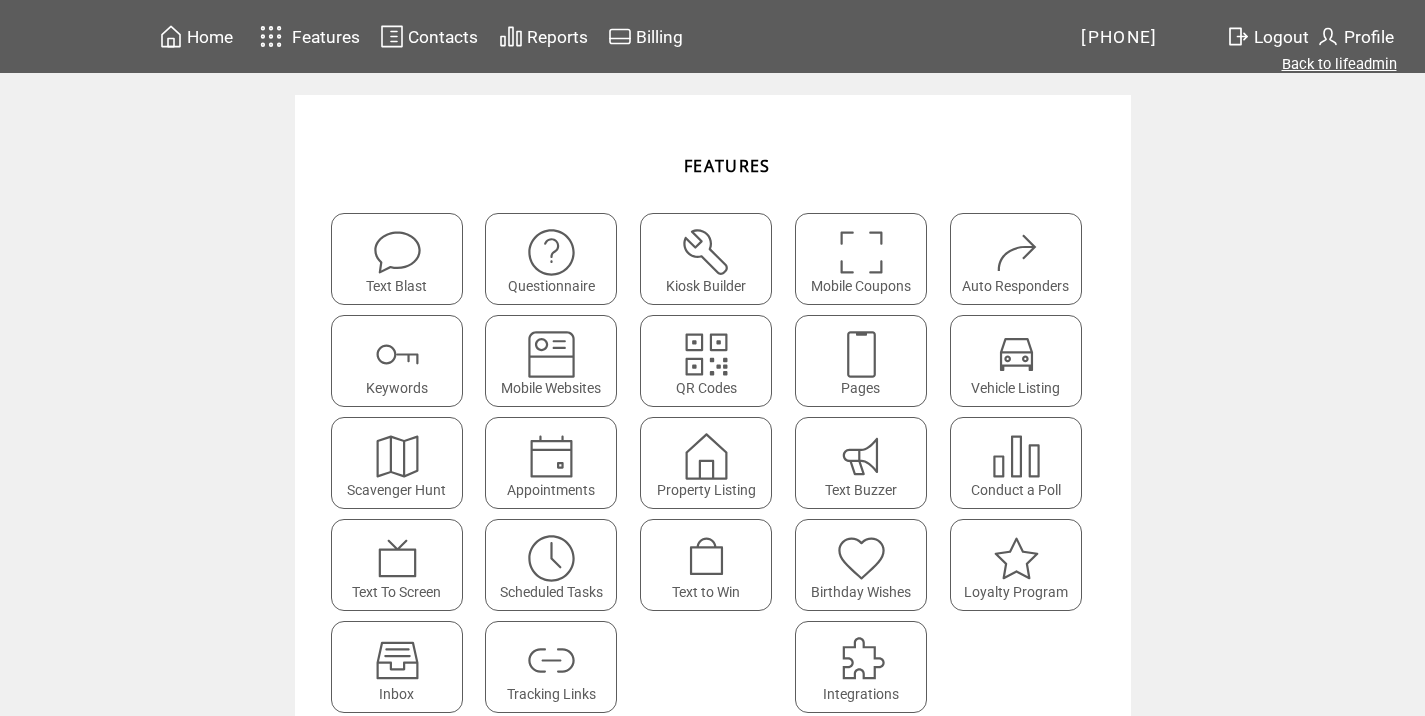 click on "Back to lifeadmin" at bounding box center (1339, 64) 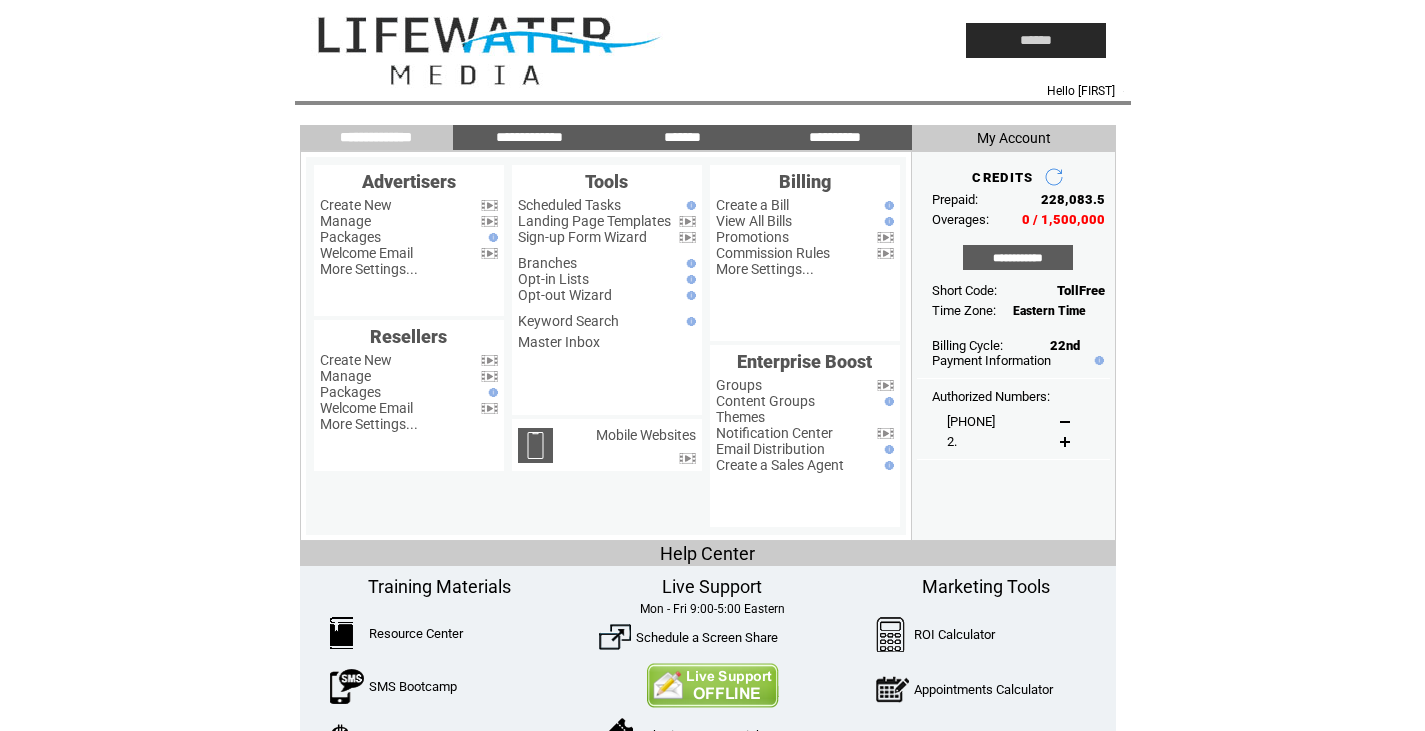scroll, scrollTop: 0, scrollLeft: 0, axis: both 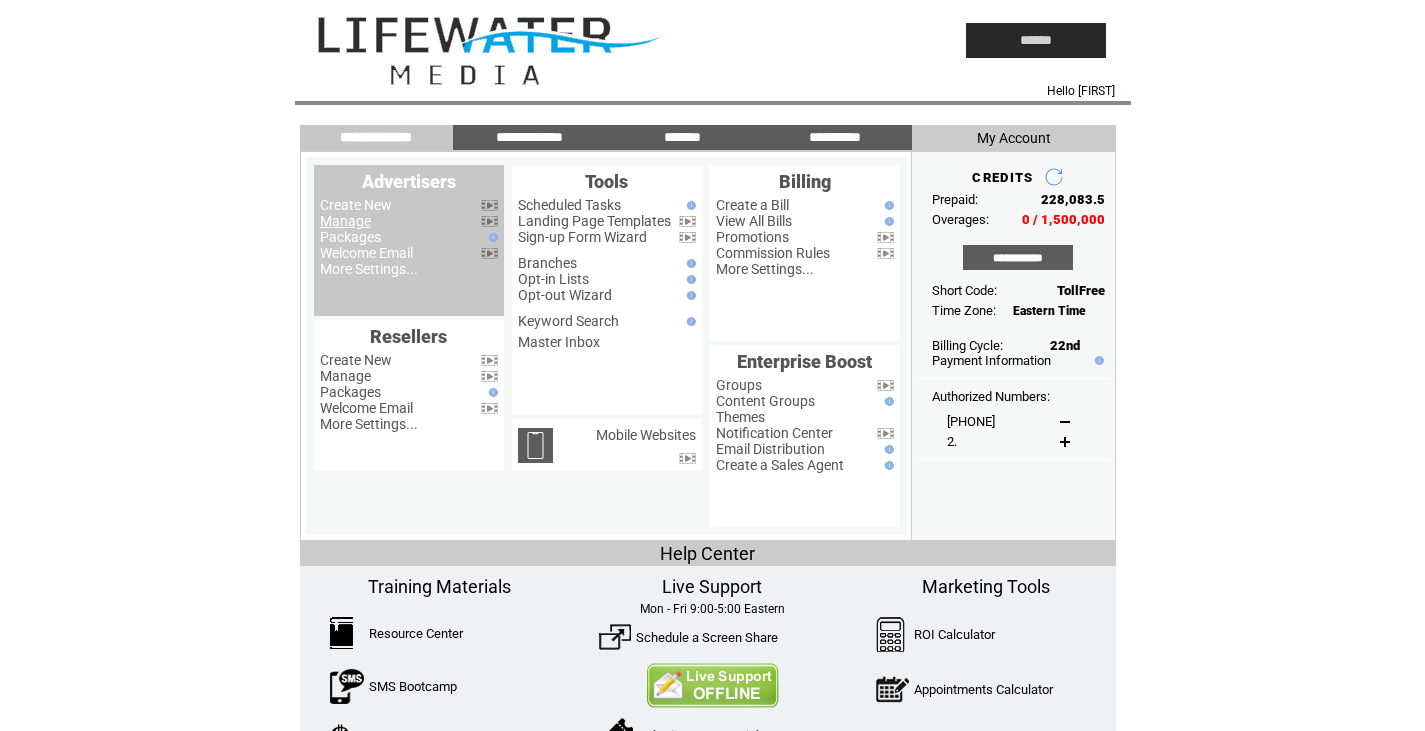click on "Manage" at bounding box center [345, 221] 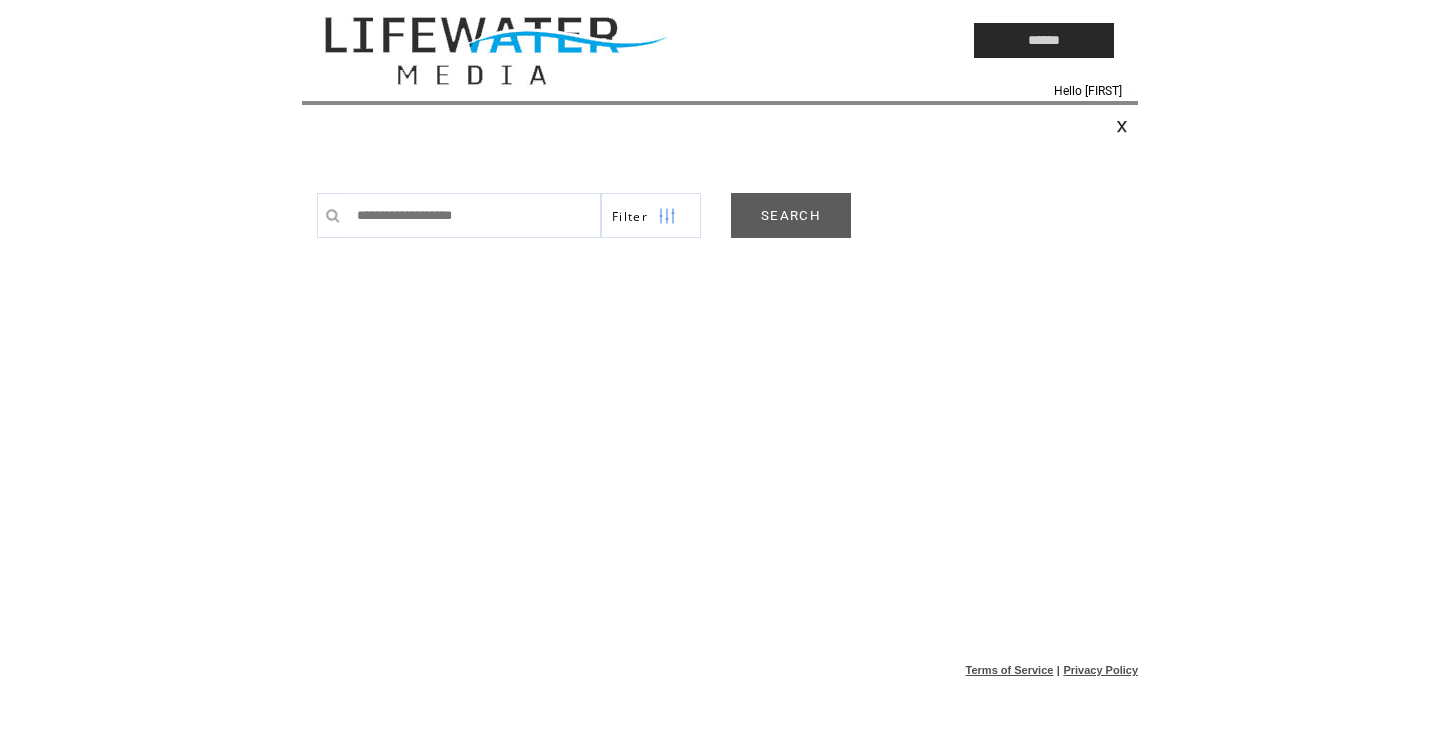 scroll, scrollTop: 0, scrollLeft: 0, axis: both 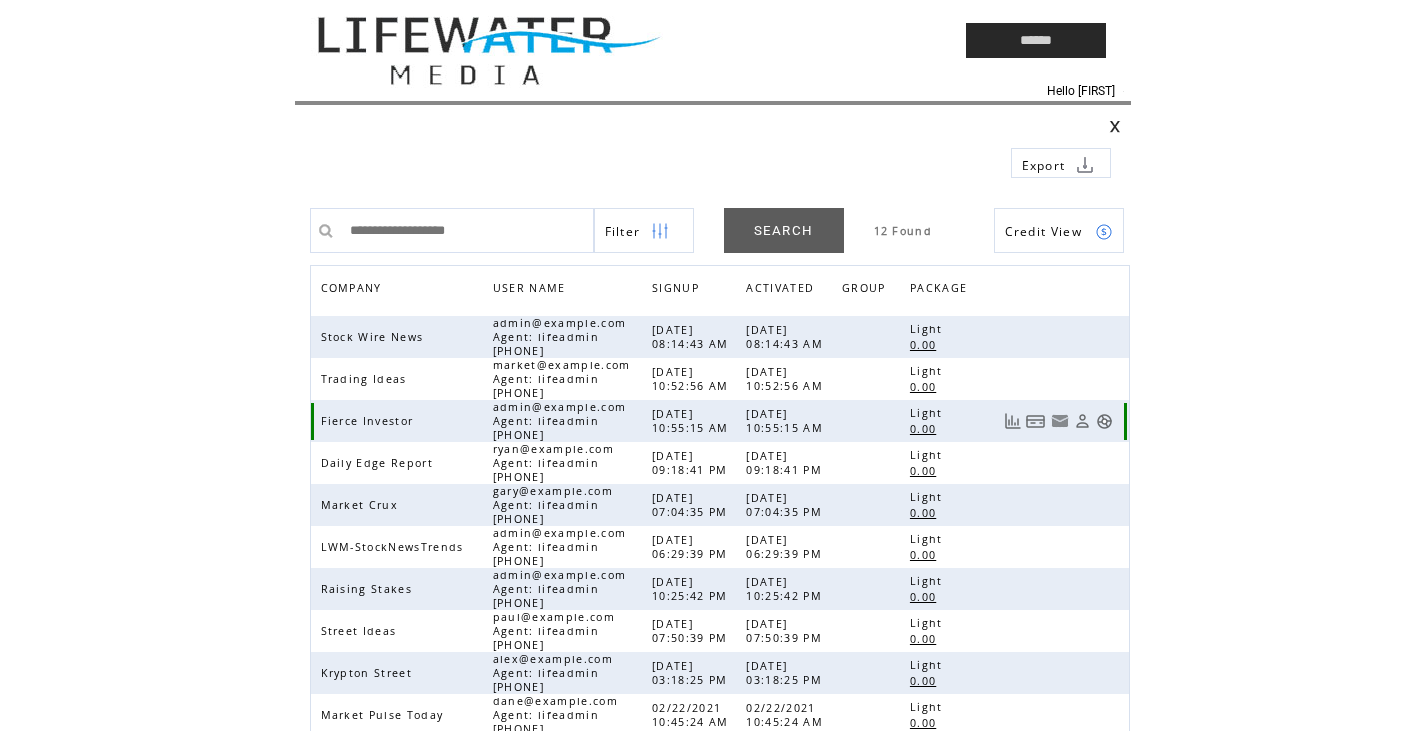 click at bounding box center (1104, 421) 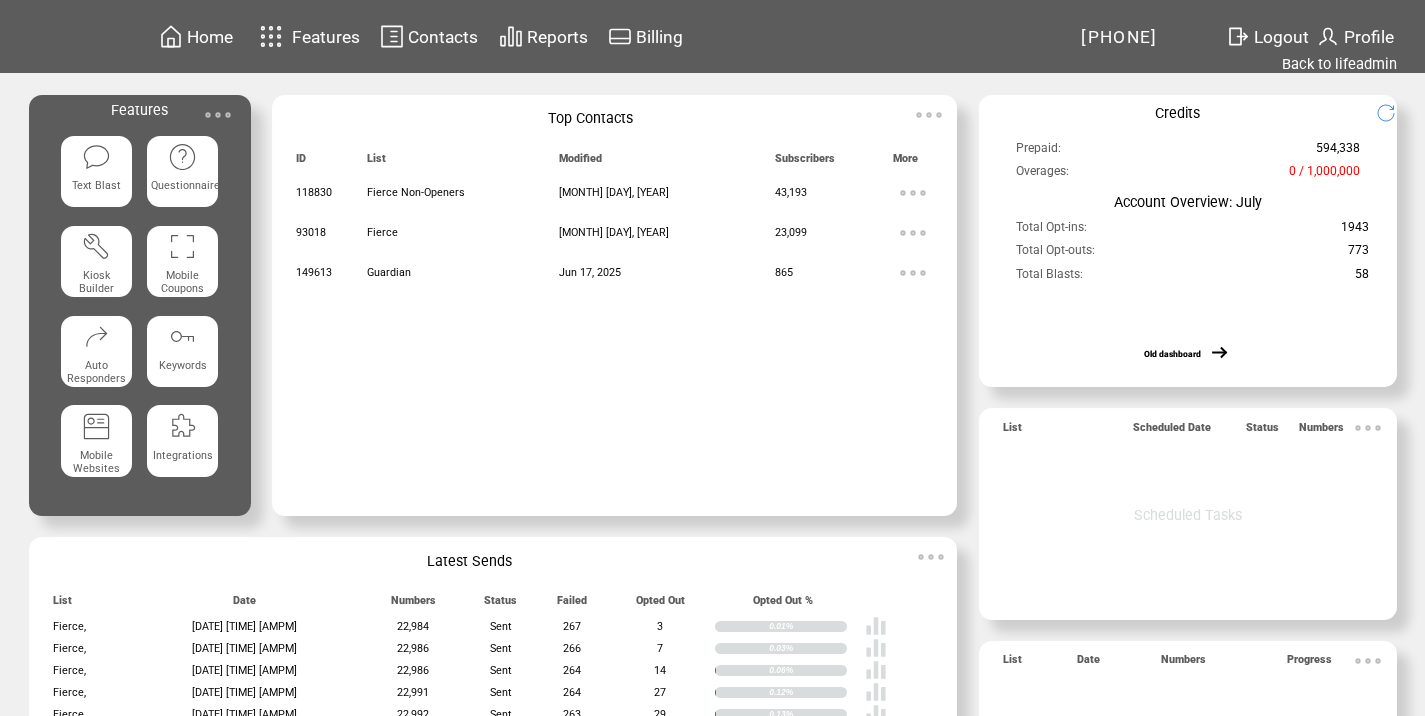 scroll, scrollTop: 0, scrollLeft: 0, axis: both 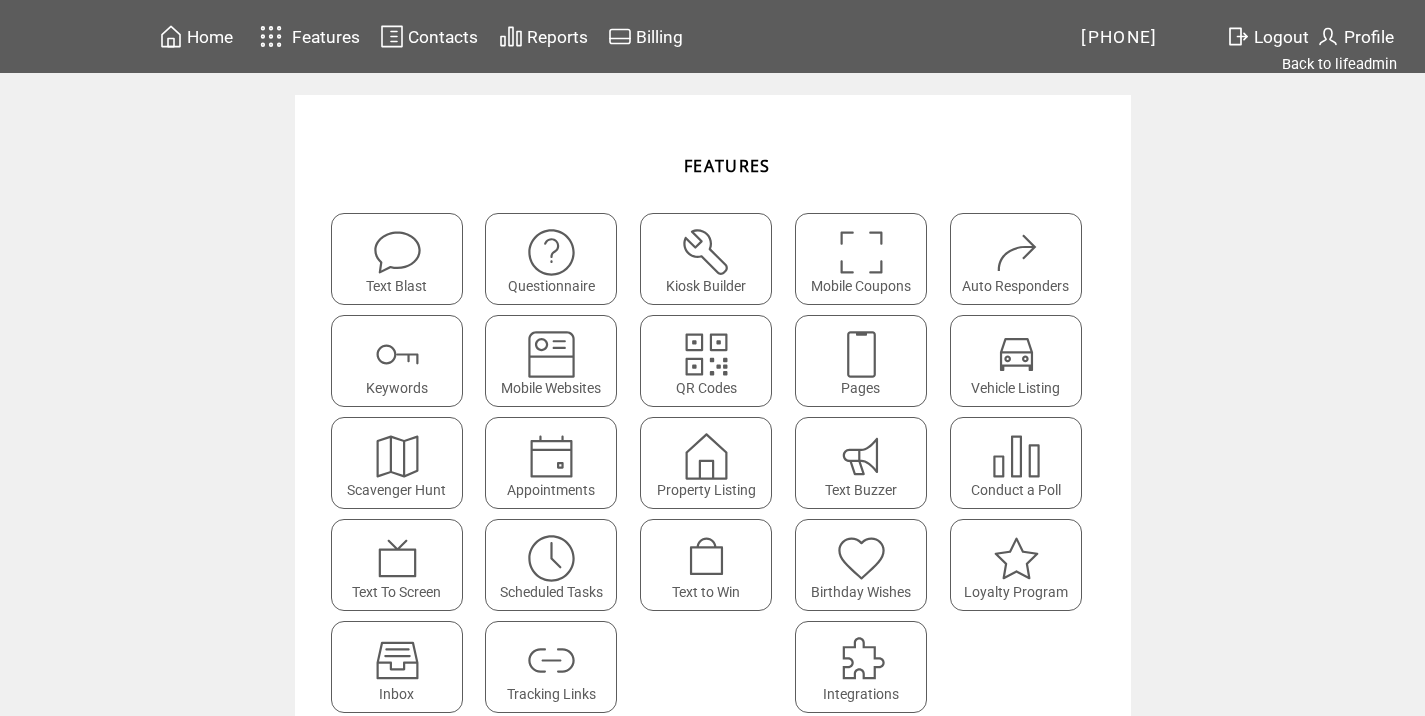 click at bounding box center [551, 660] 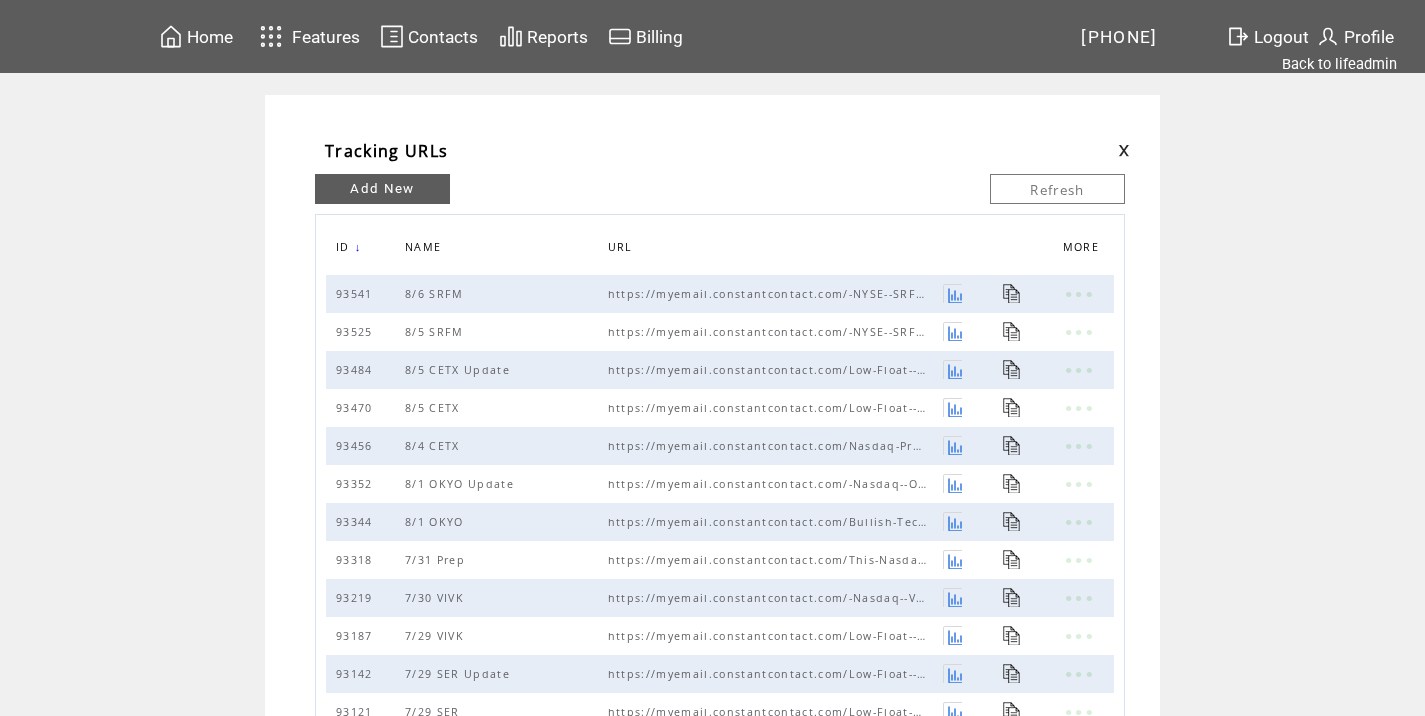 scroll, scrollTop: 0, scrollLeft: 0, axis: both 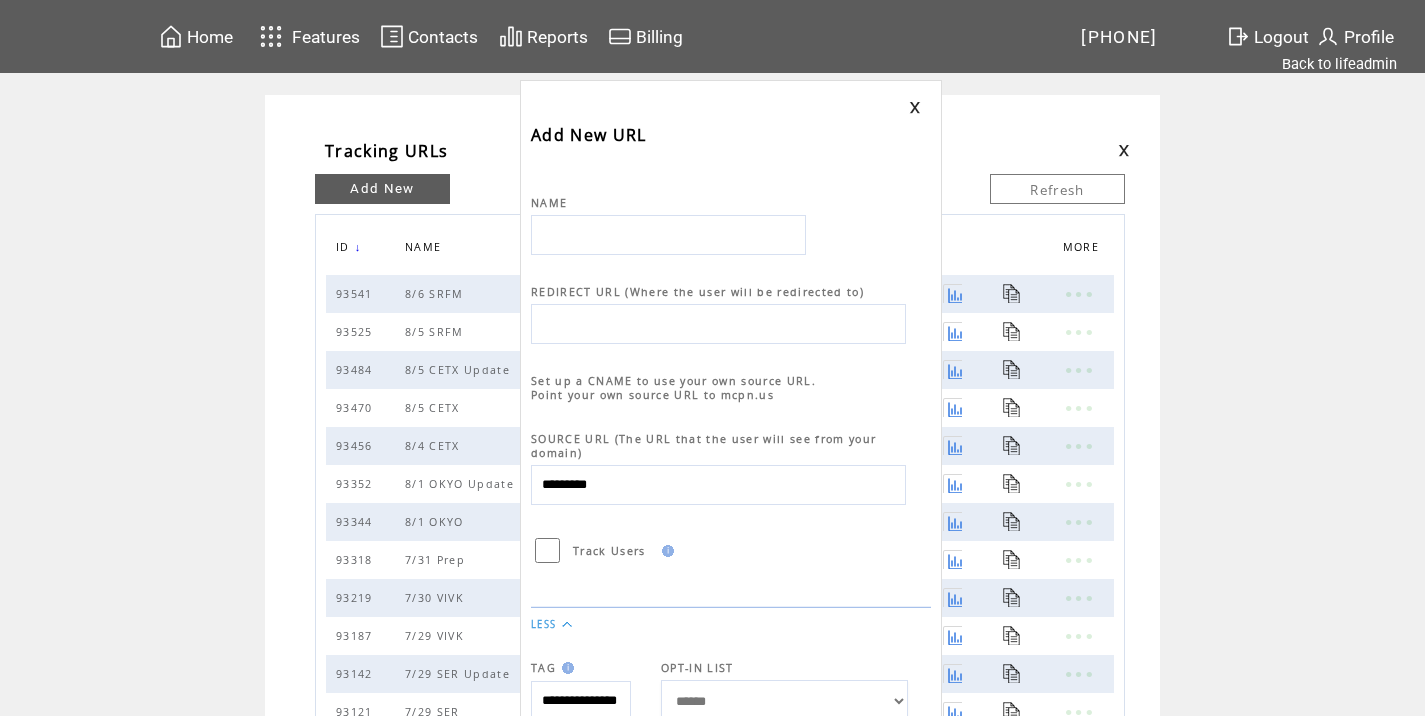 click at bounding box center (668, 235) 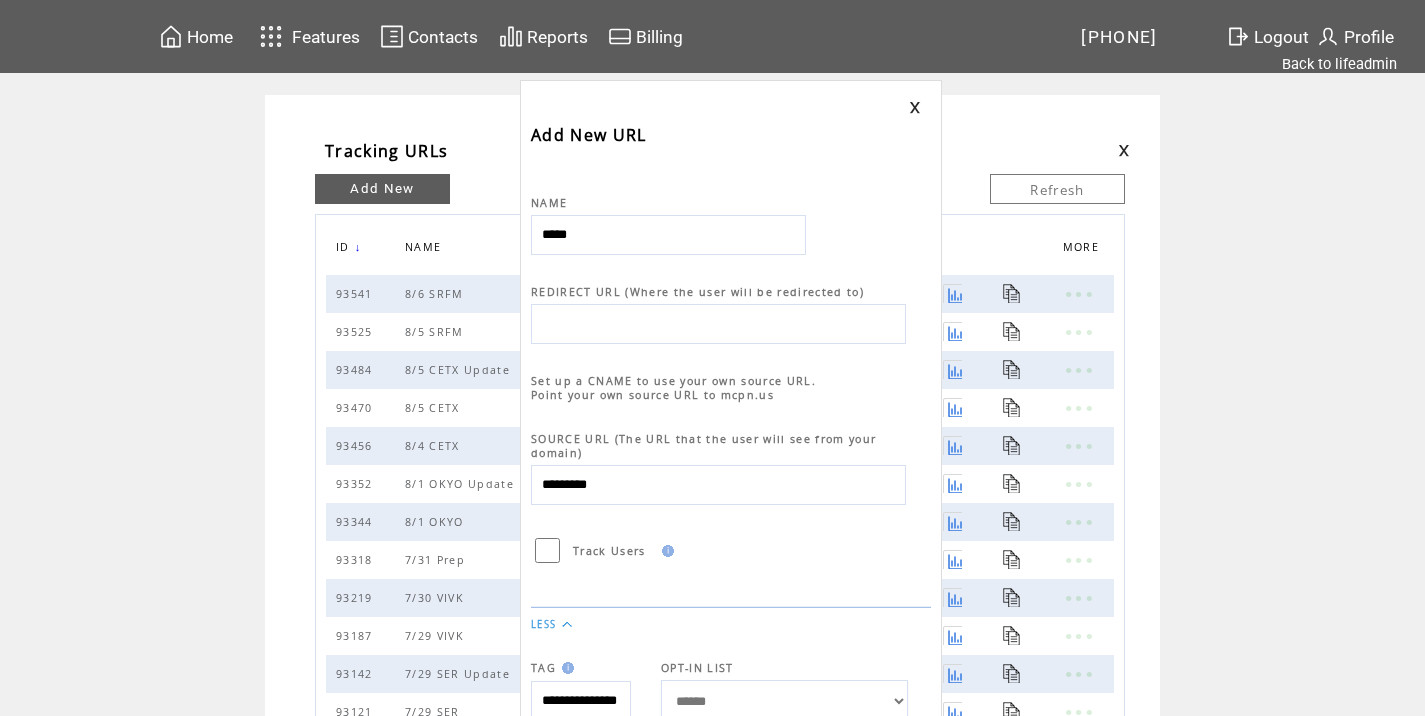 type on "**********" 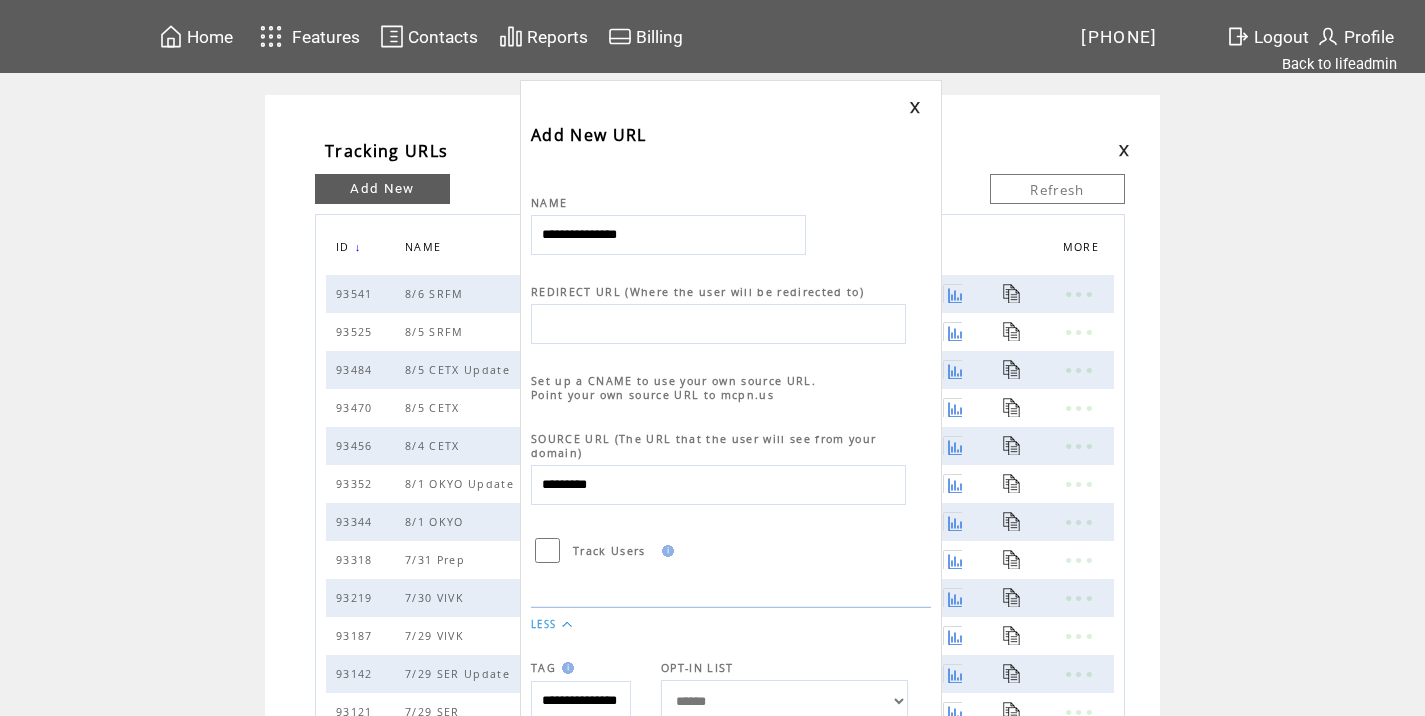 click at bounding box center [718, 324] 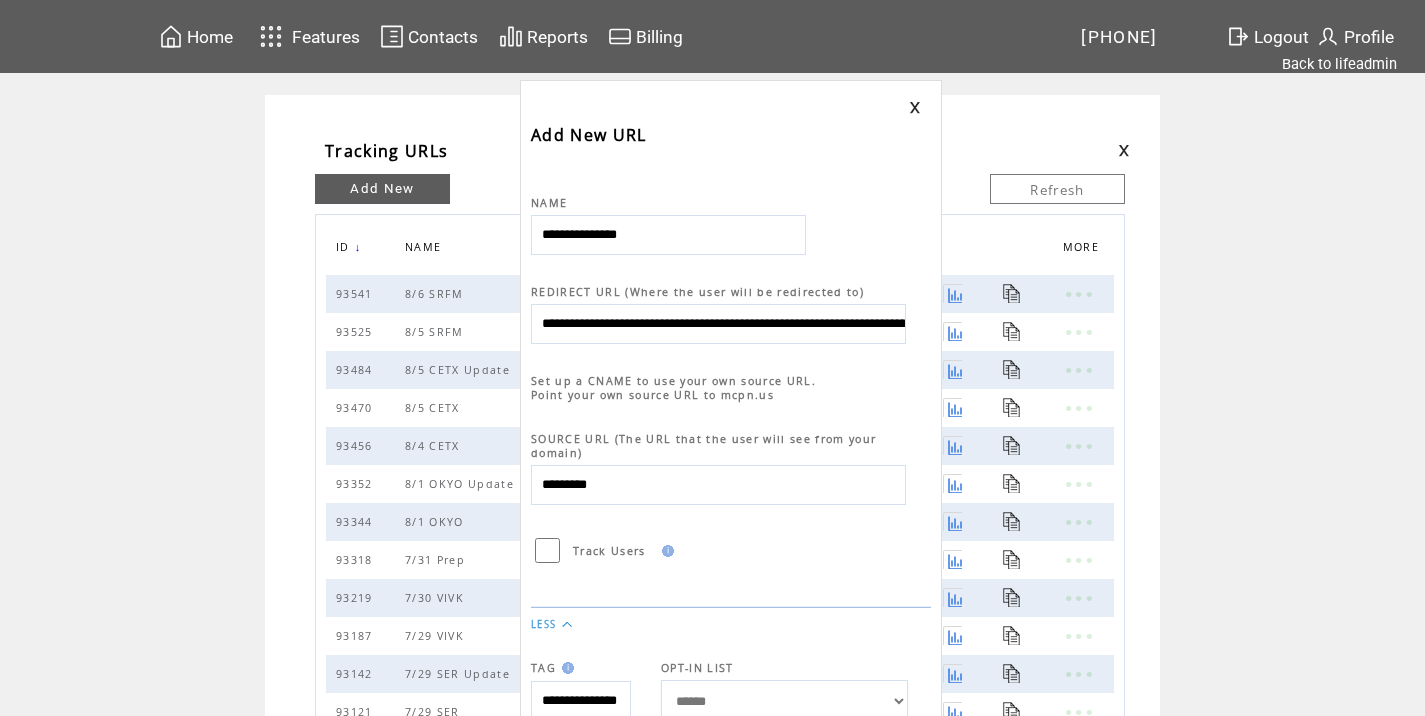 scroll, scrollTop: 0, scrollLeft: 980, axis: horizontal 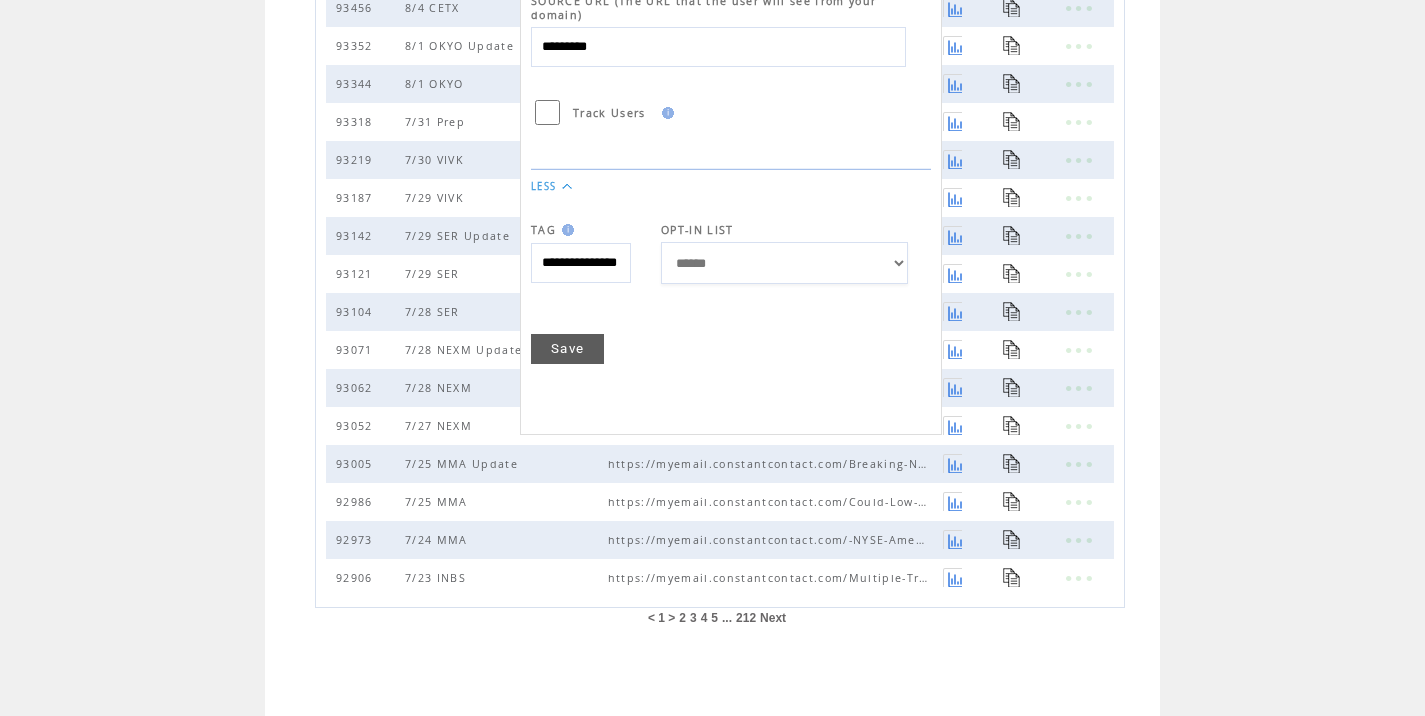 type on "**********" 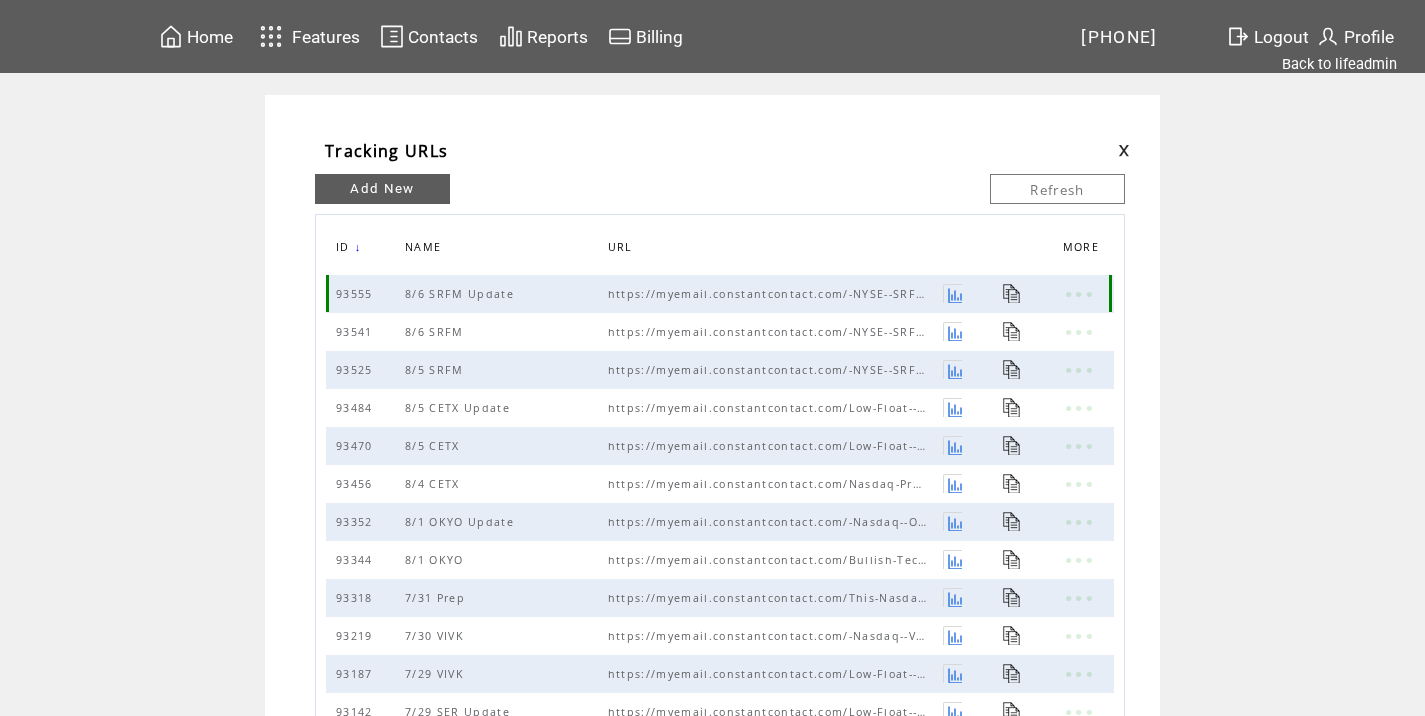 click at bounding box center [1012, 293] 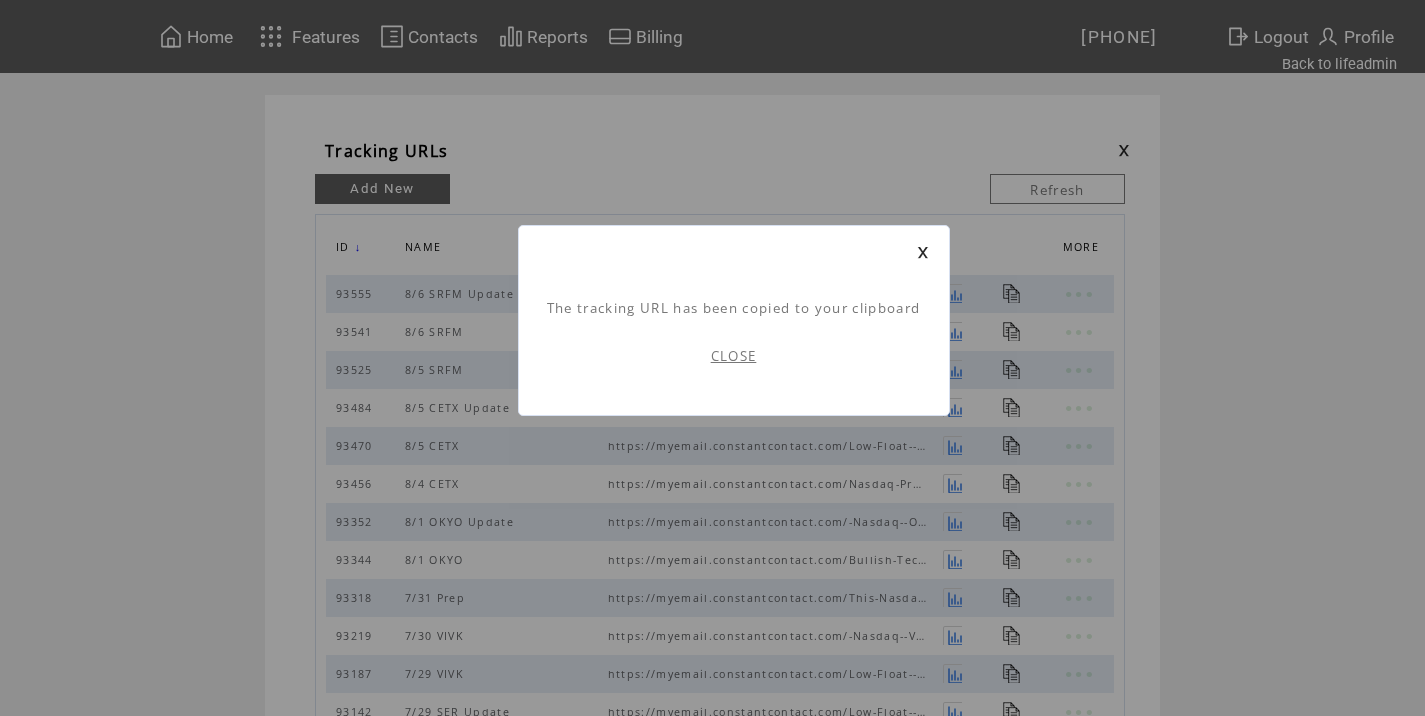 scroll, scrollTop: 1, scrollLeft: 0, axis: vertical 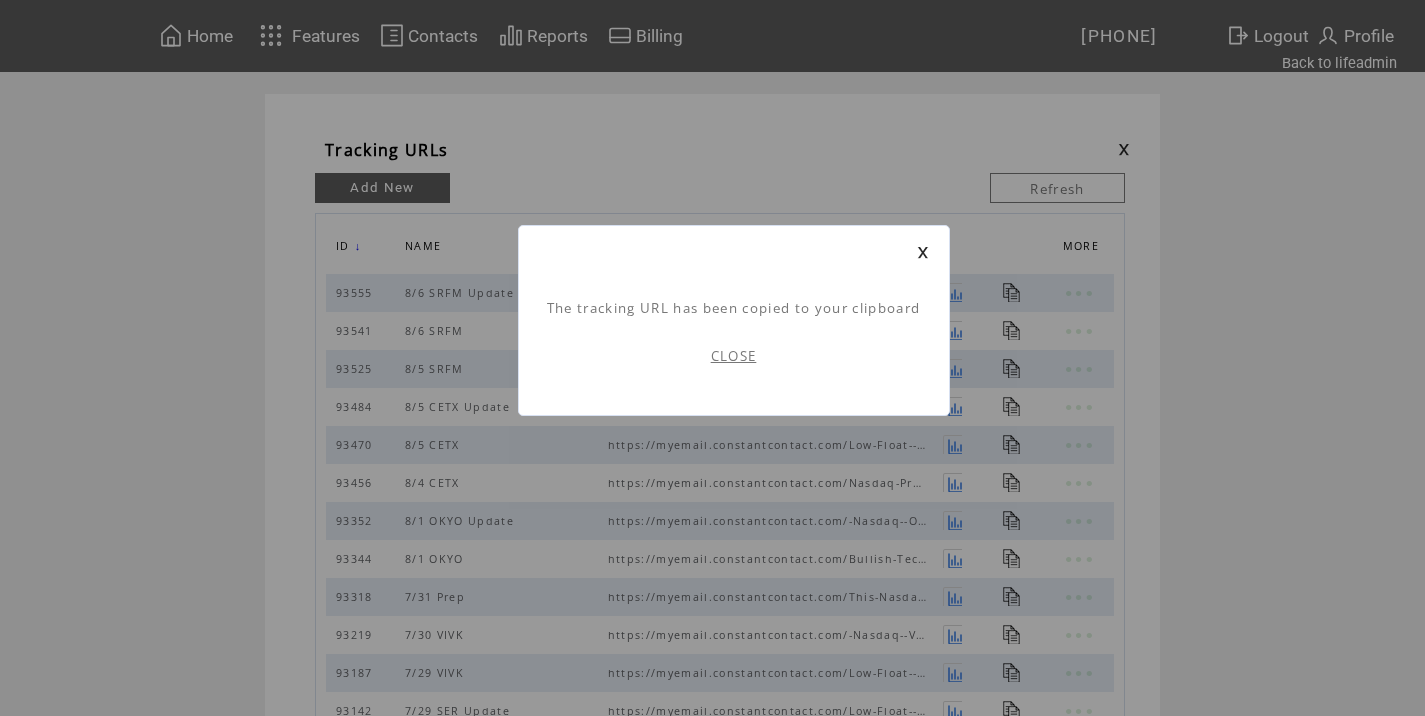click on "CLOSE" at bounding box center (734, 356) 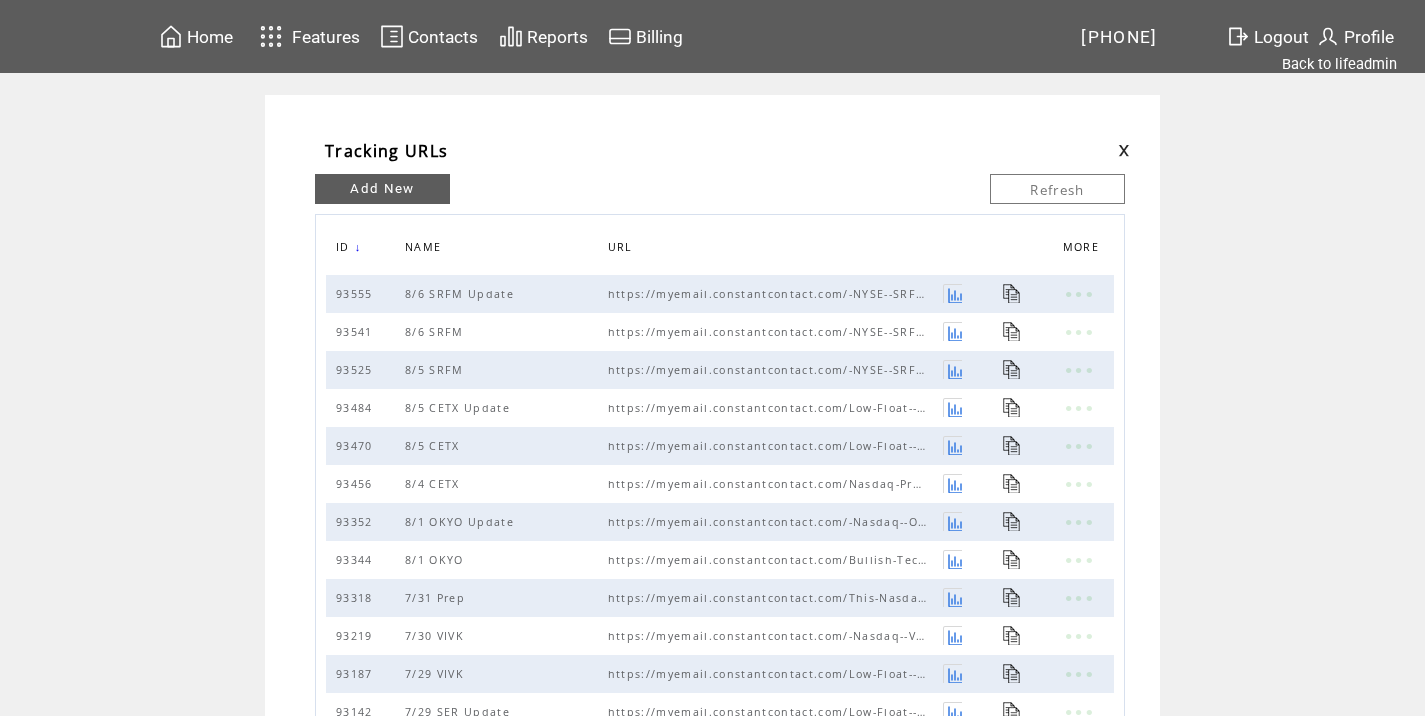 click at bounding box center [1109, 151] 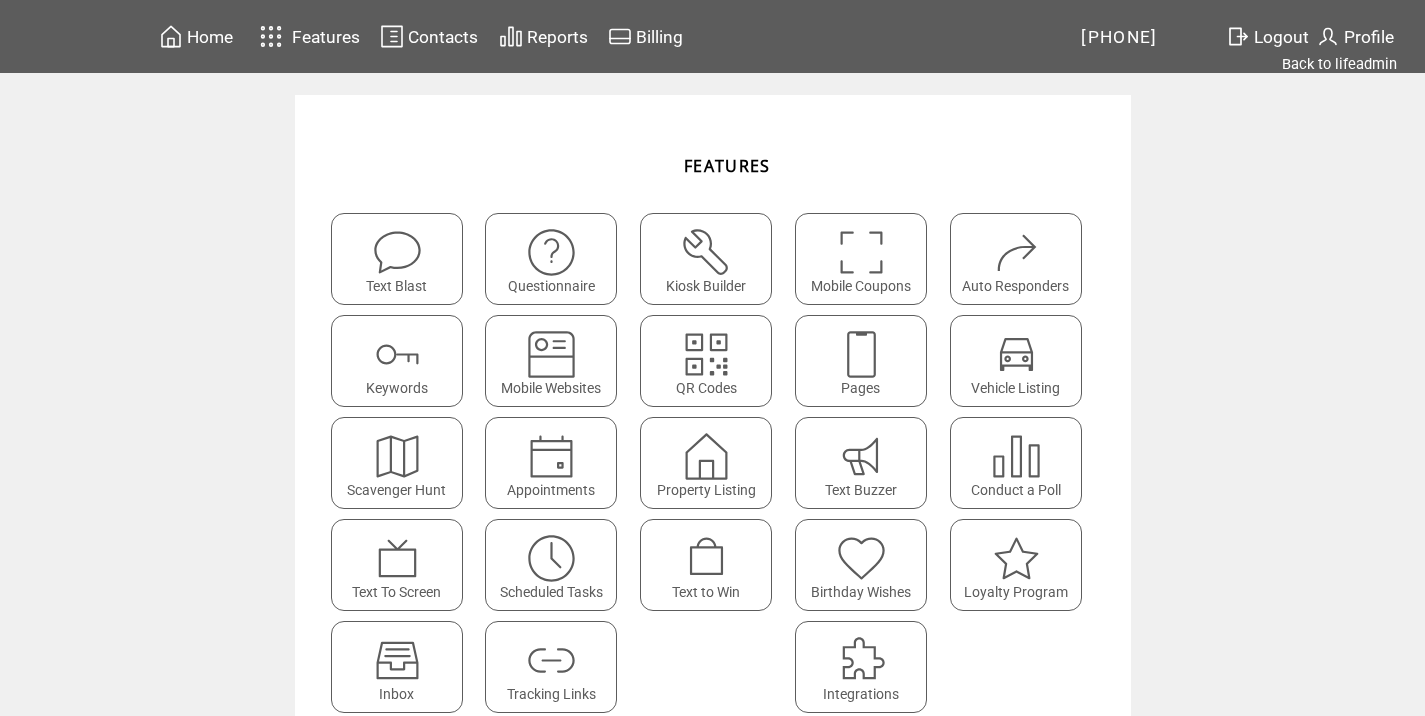 scroll, scrollTop: 0, scrollLeft: 0, axis: both 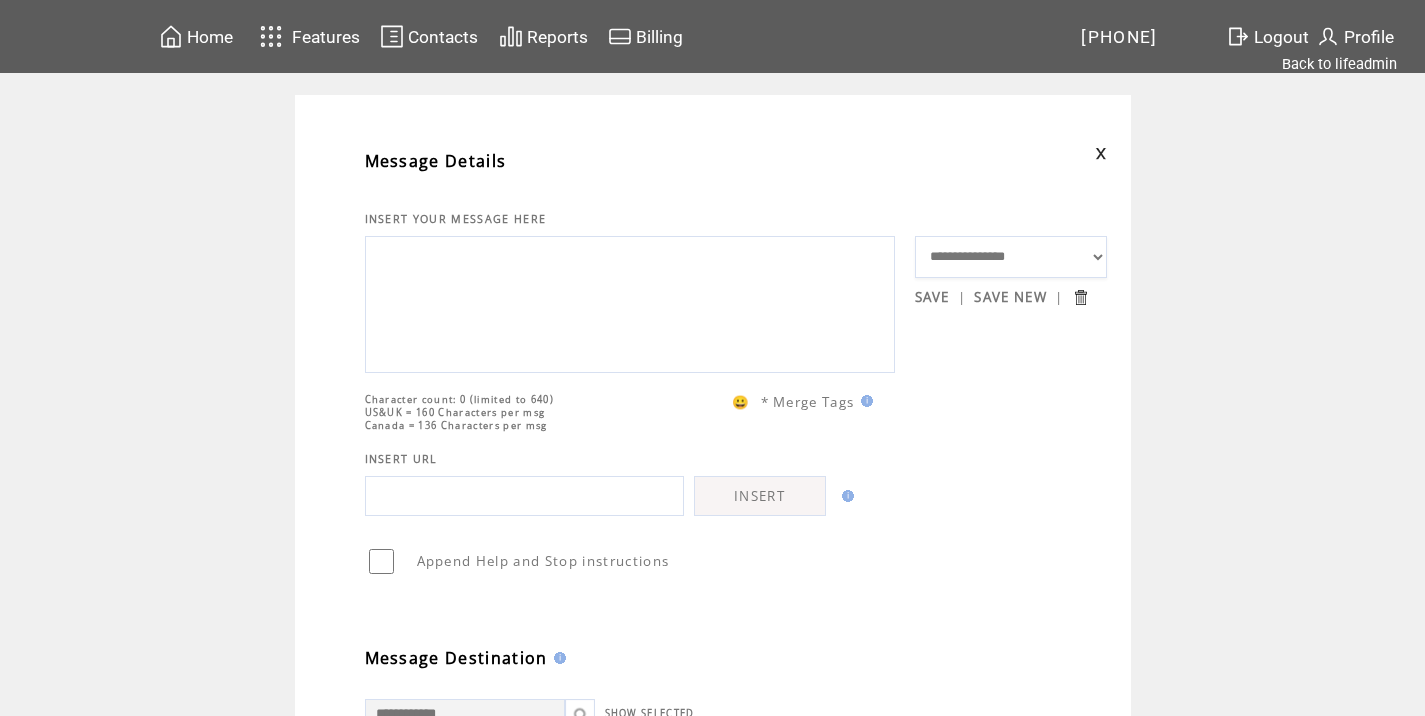 click at bounding box center [630, 302] 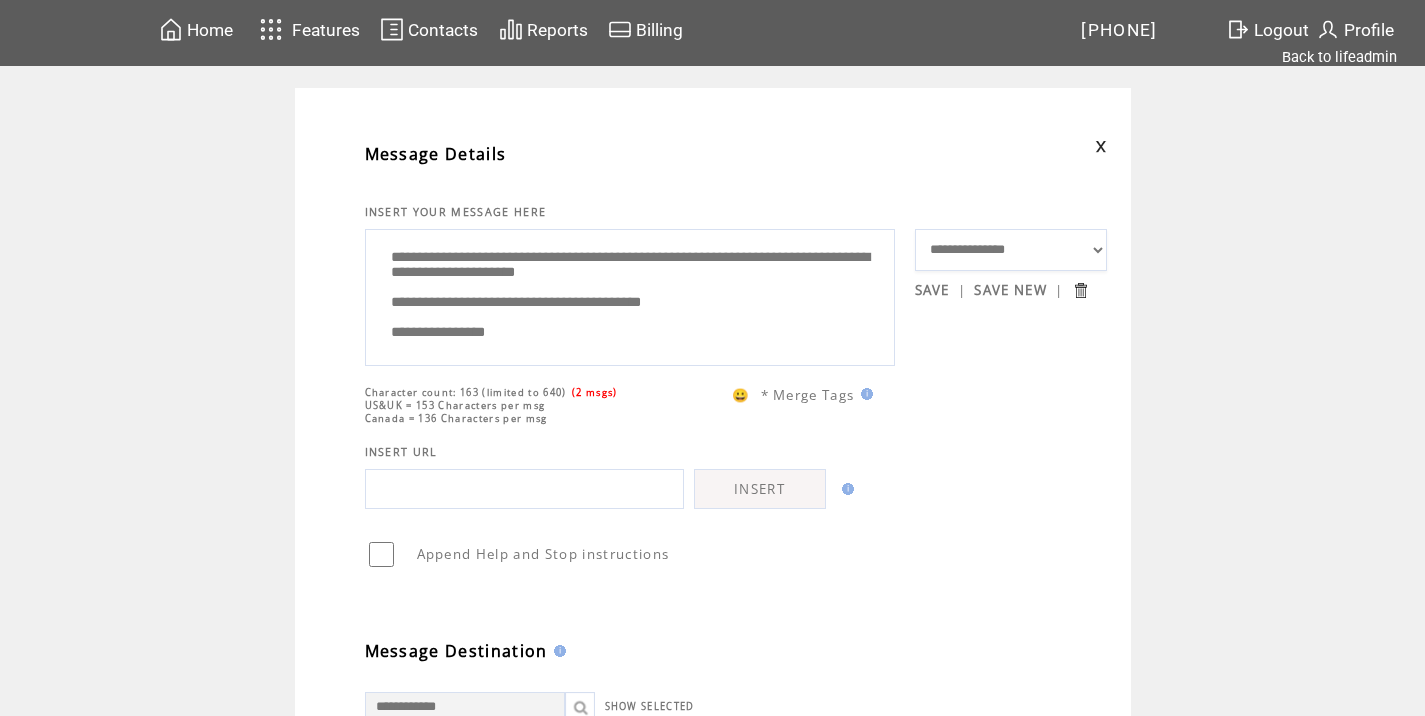 scroll, scrollTop: 0, scrollLeft: 0, axis: both 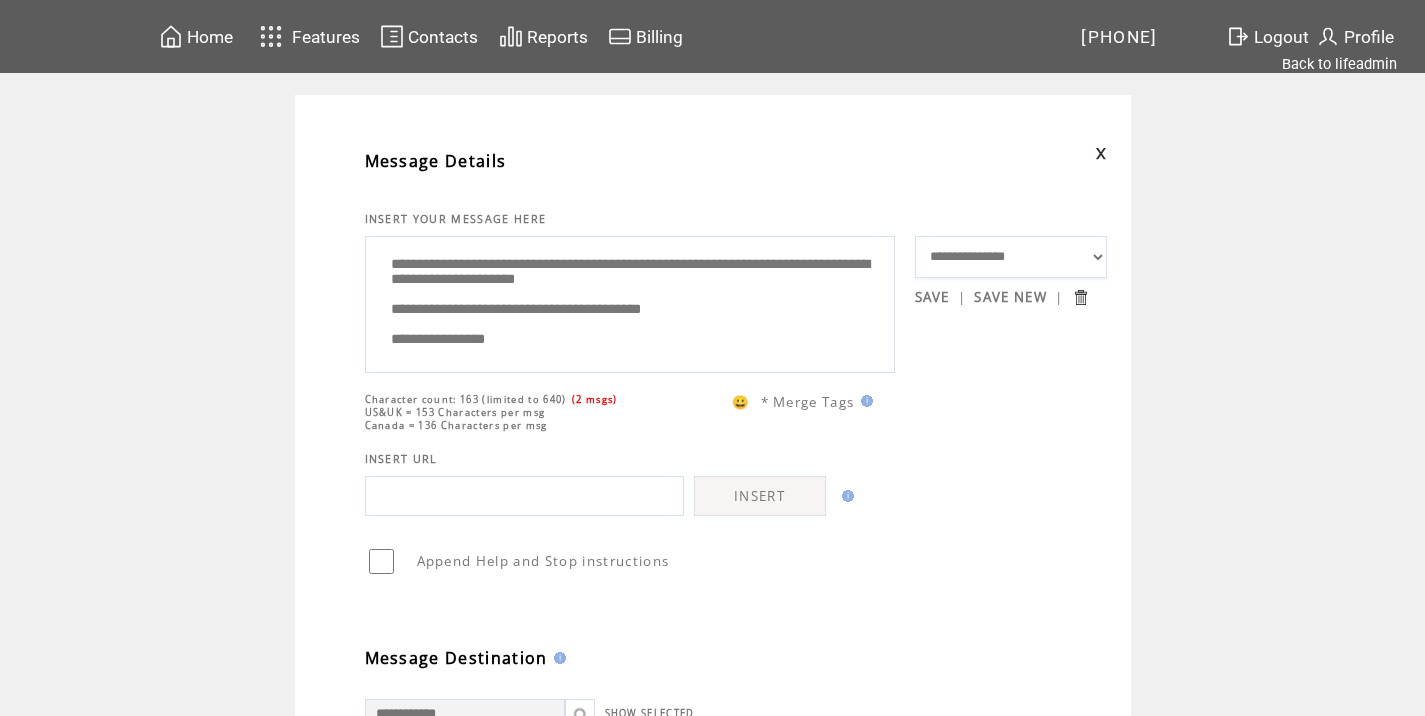 drag, startPoint x: 445, startPoint y: 329, endPoint x: 367, endPoint y: 329, distance: 78 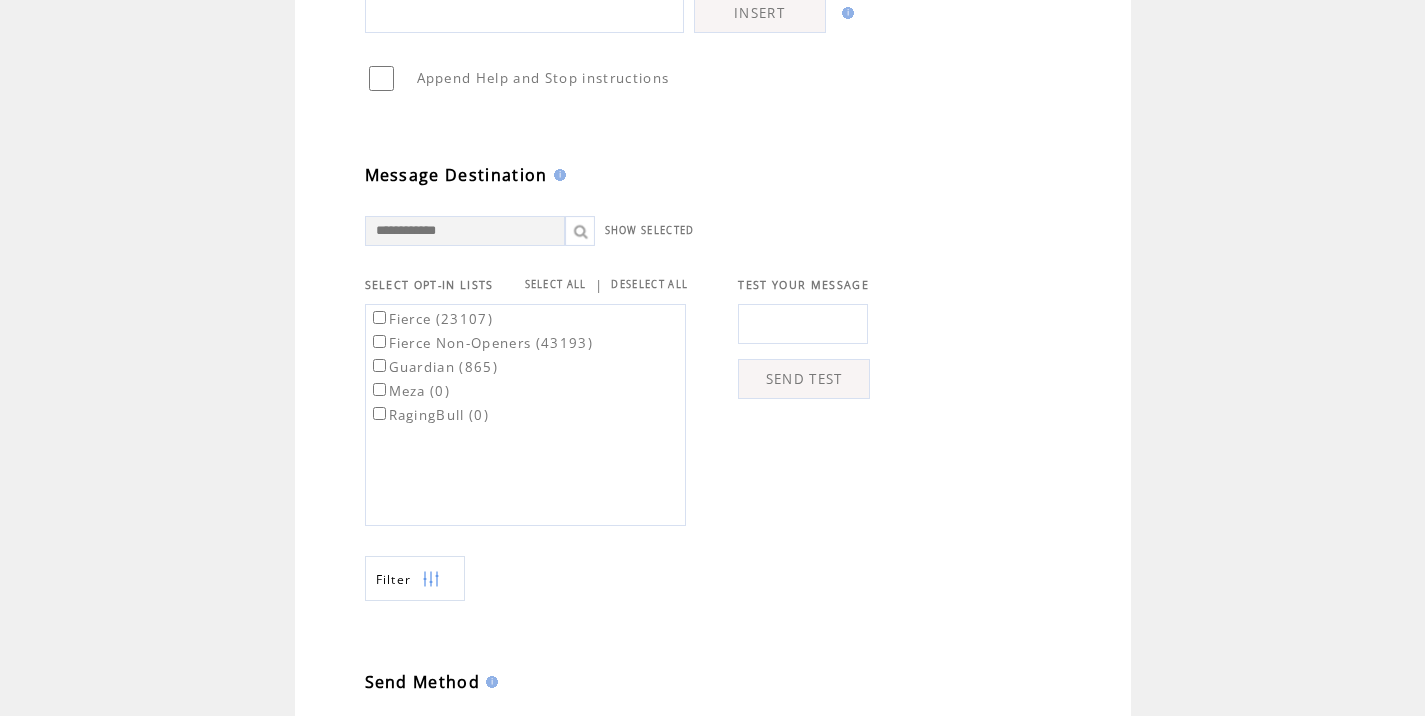scroll, scrollTop: 607, scrollLeft: 0, axis: vertical 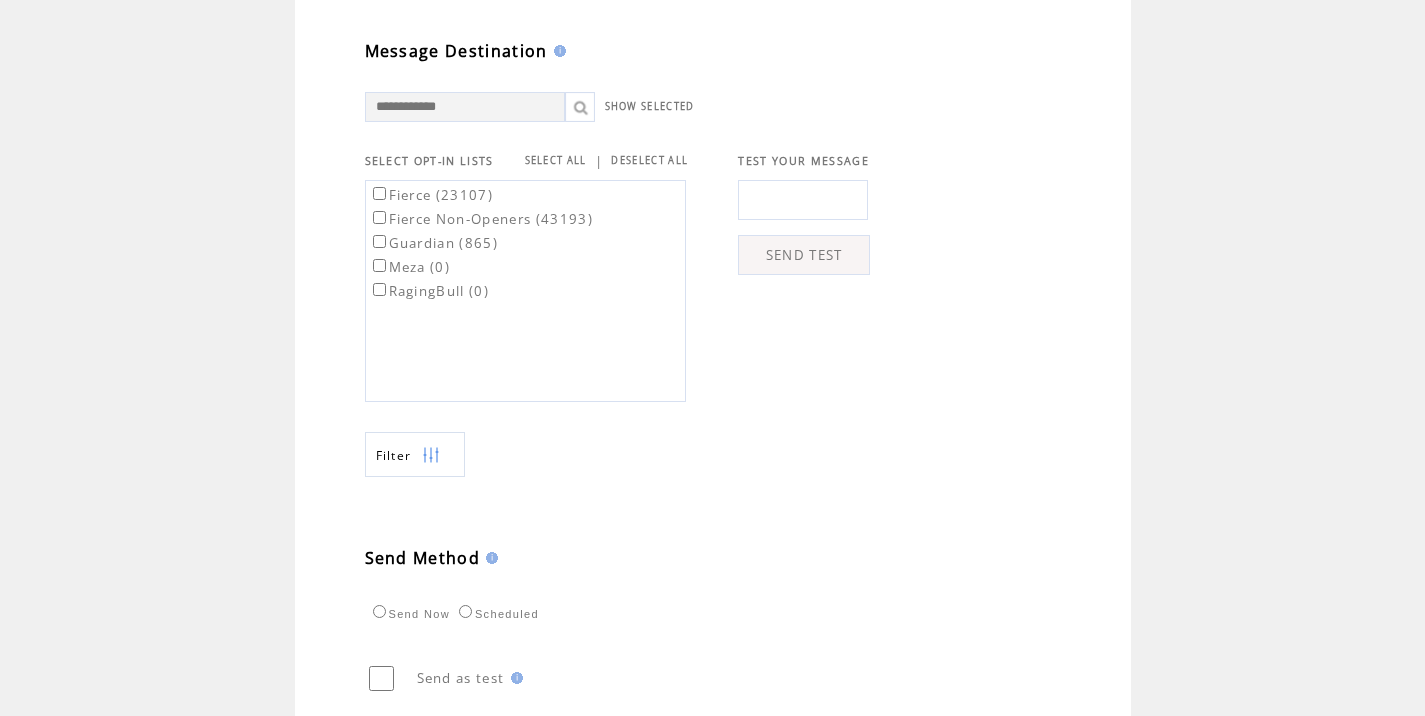 type on "**********" 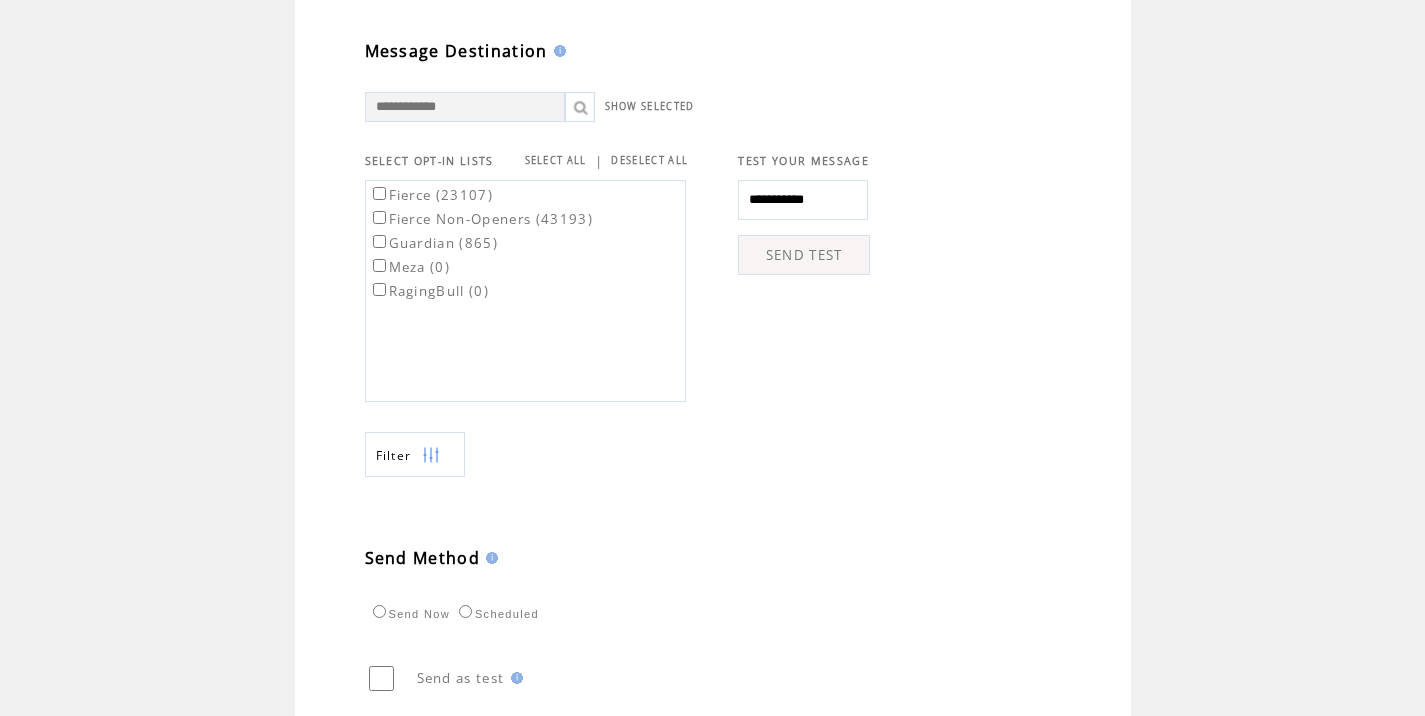 click on "SEND TEST" at bounding box center [804, 255] 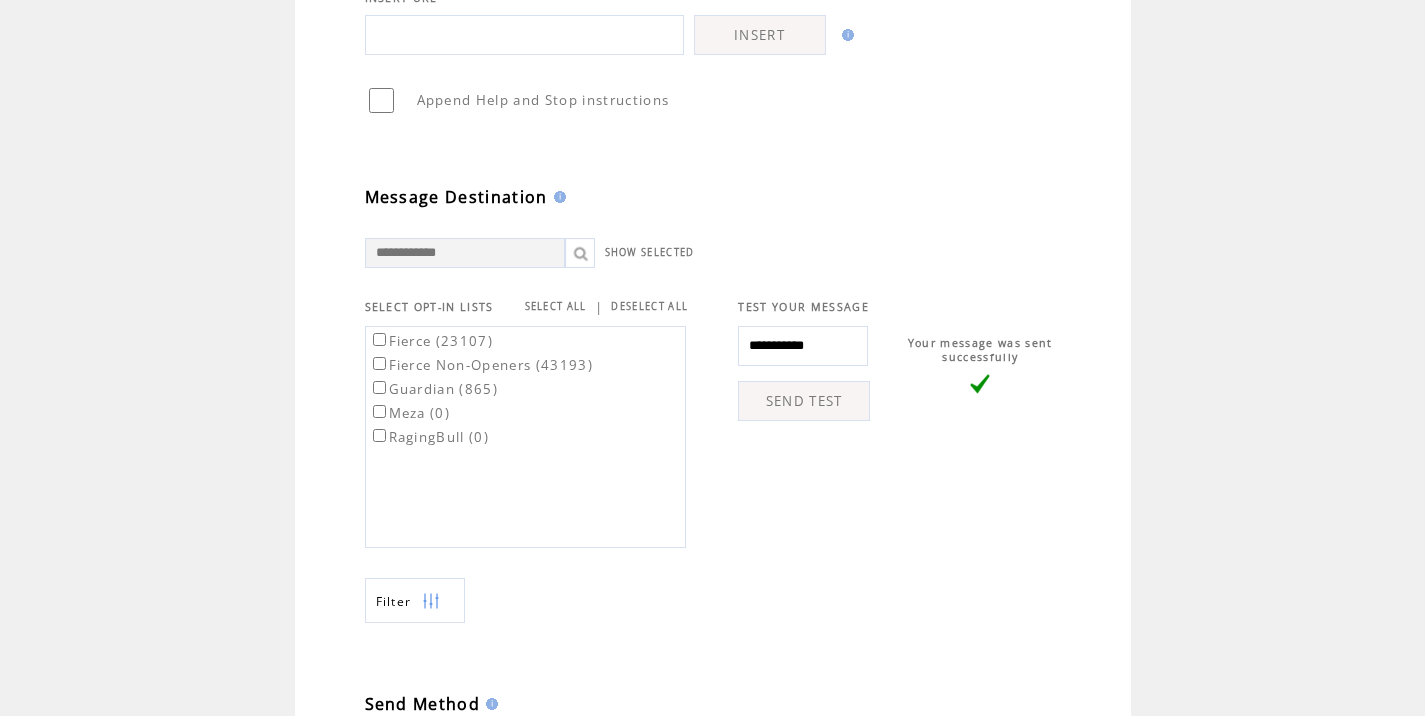 scroll, scrollTop: 501, scrollLeft: 0, axis: vertical 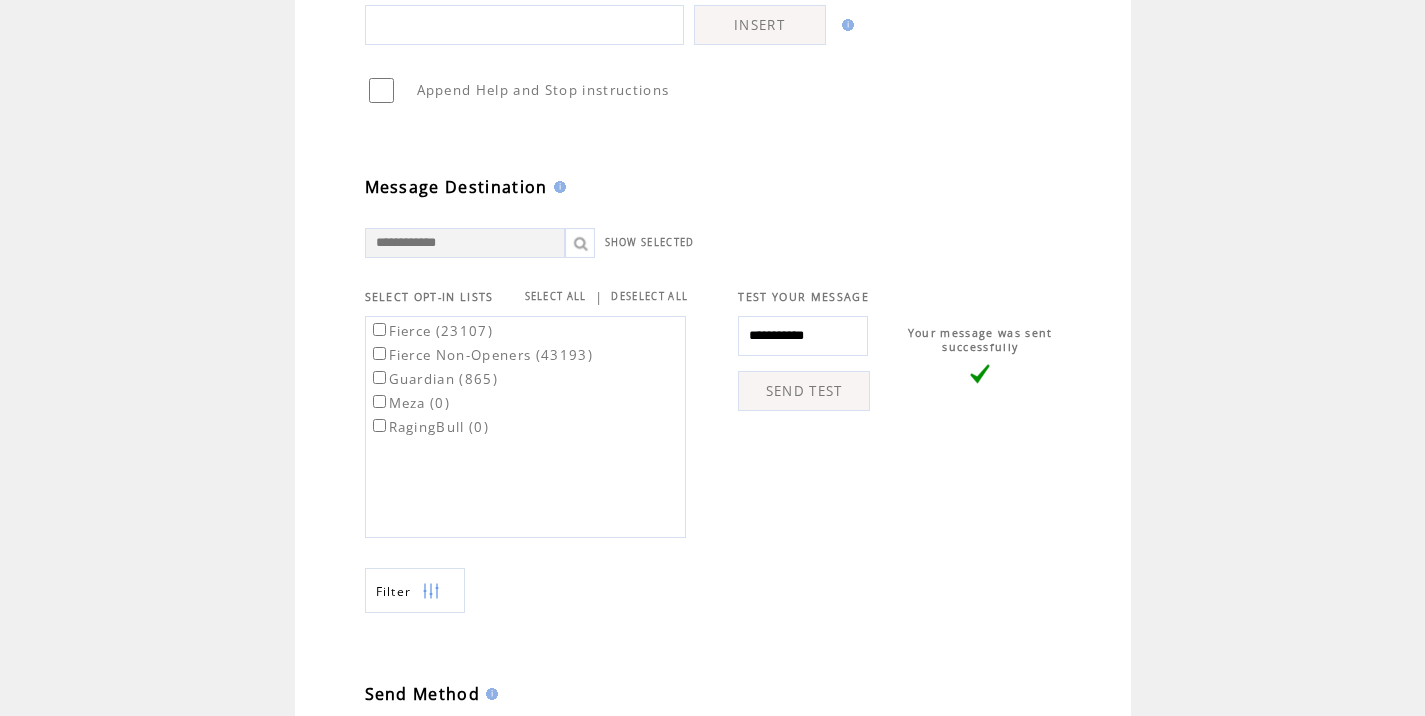click on "Fierce (23107)" at bounding box center (431, 331) 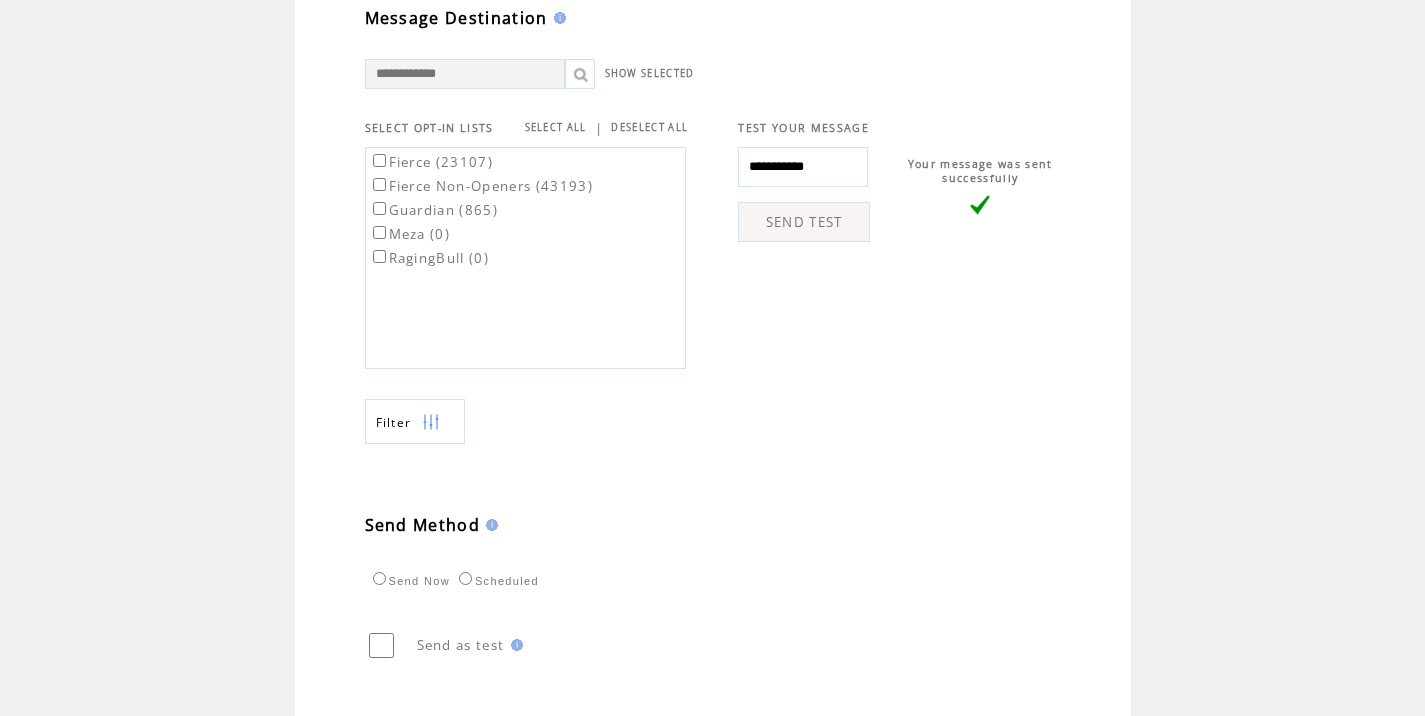 scroll, scrollTop: 678, scrollLeft: 0, axis: vertical 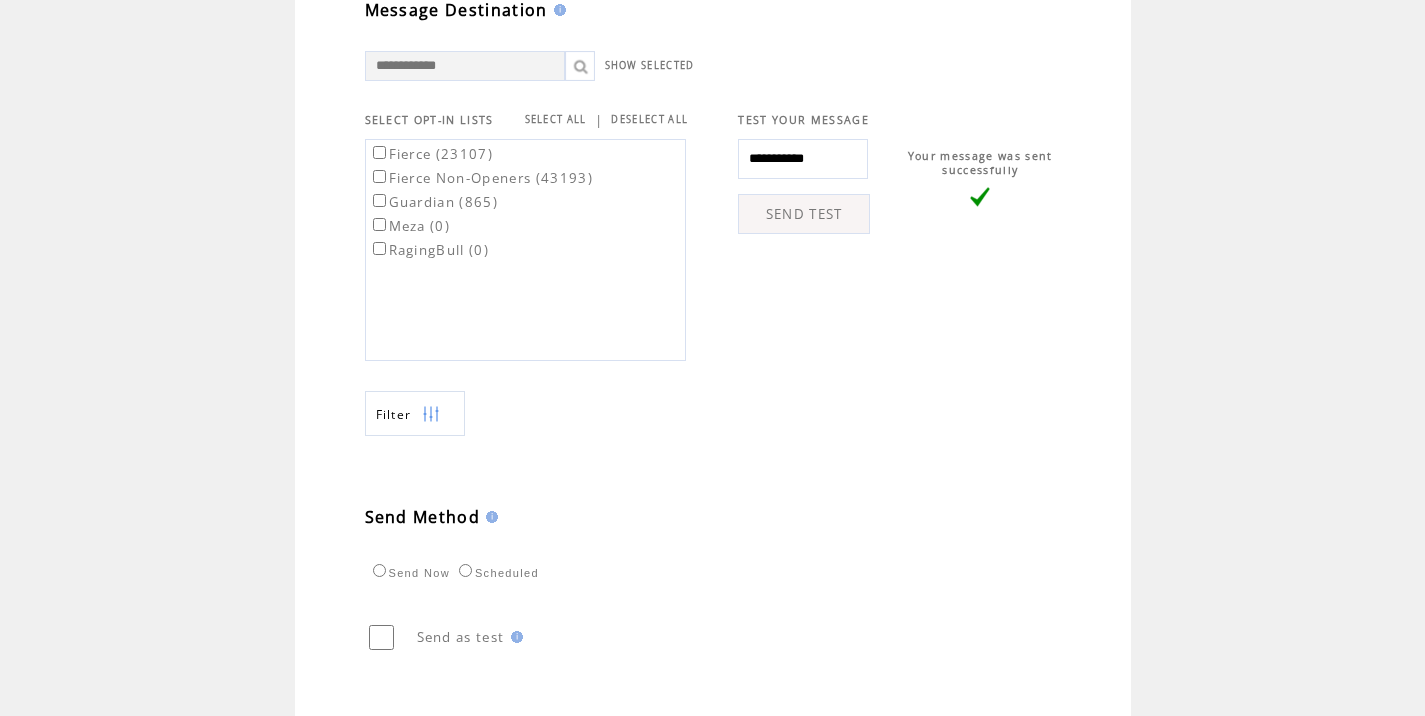 click on "Scheduled" at bounding box center (496, 570) 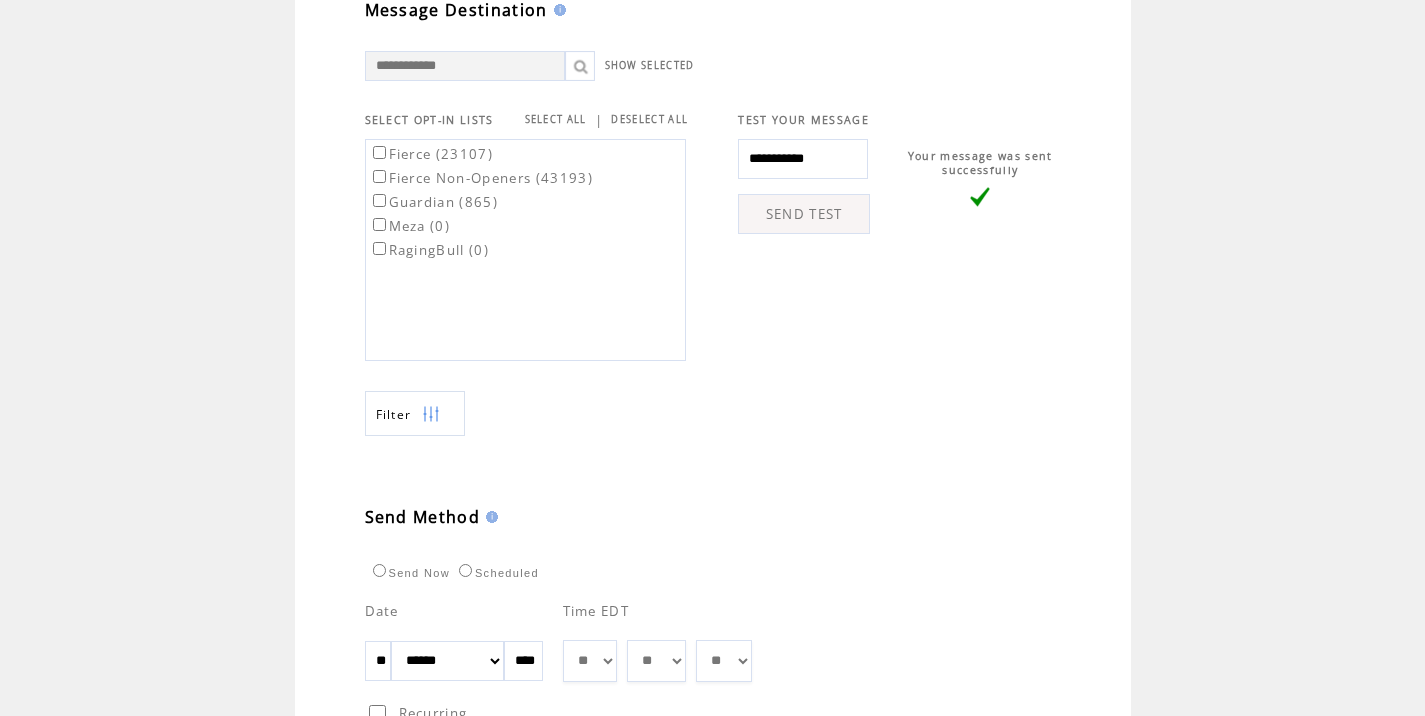 click on "** 	 ** 	 ** 	 ** 	 ** 	 ** 	 ** 	 ** 	 ** 	 ** 	 ** 	 ** 	 **" at bounding box center (590, 661) 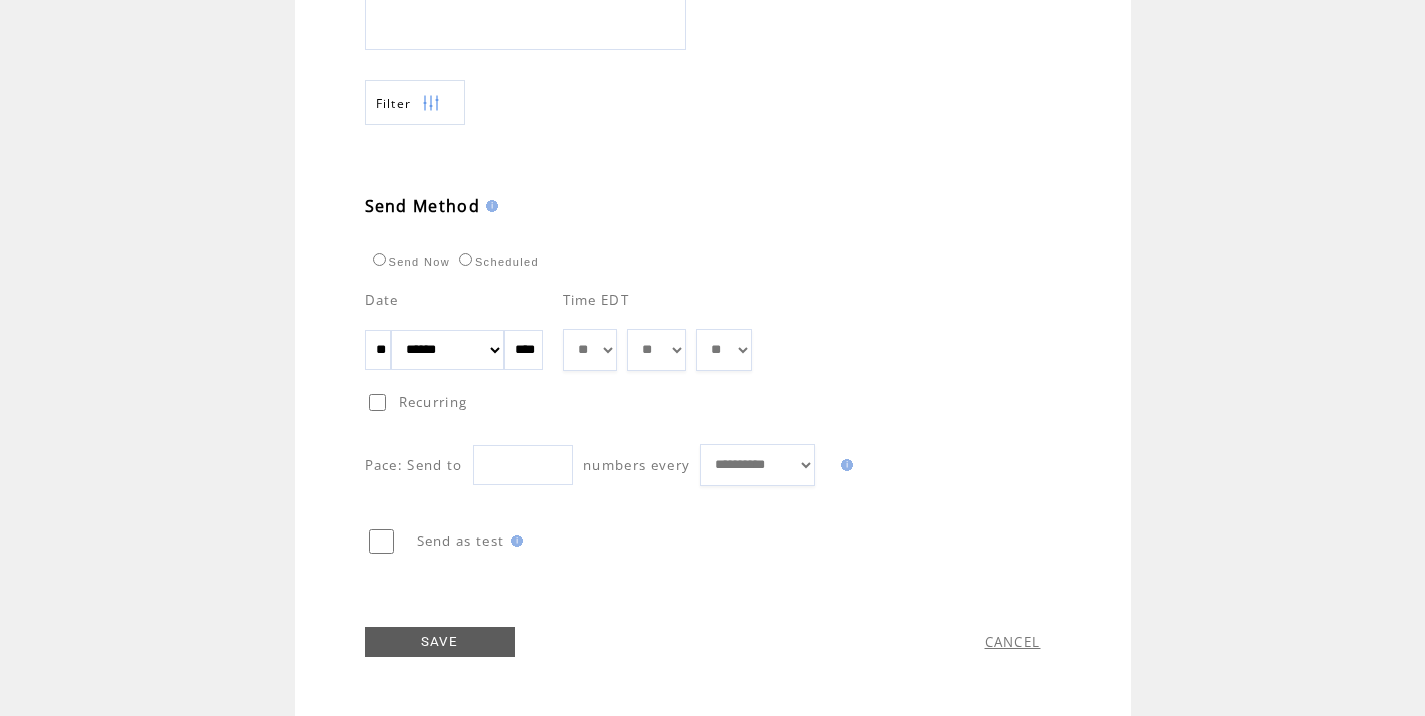 click on "SAVE" at bounding box center (440, 642) 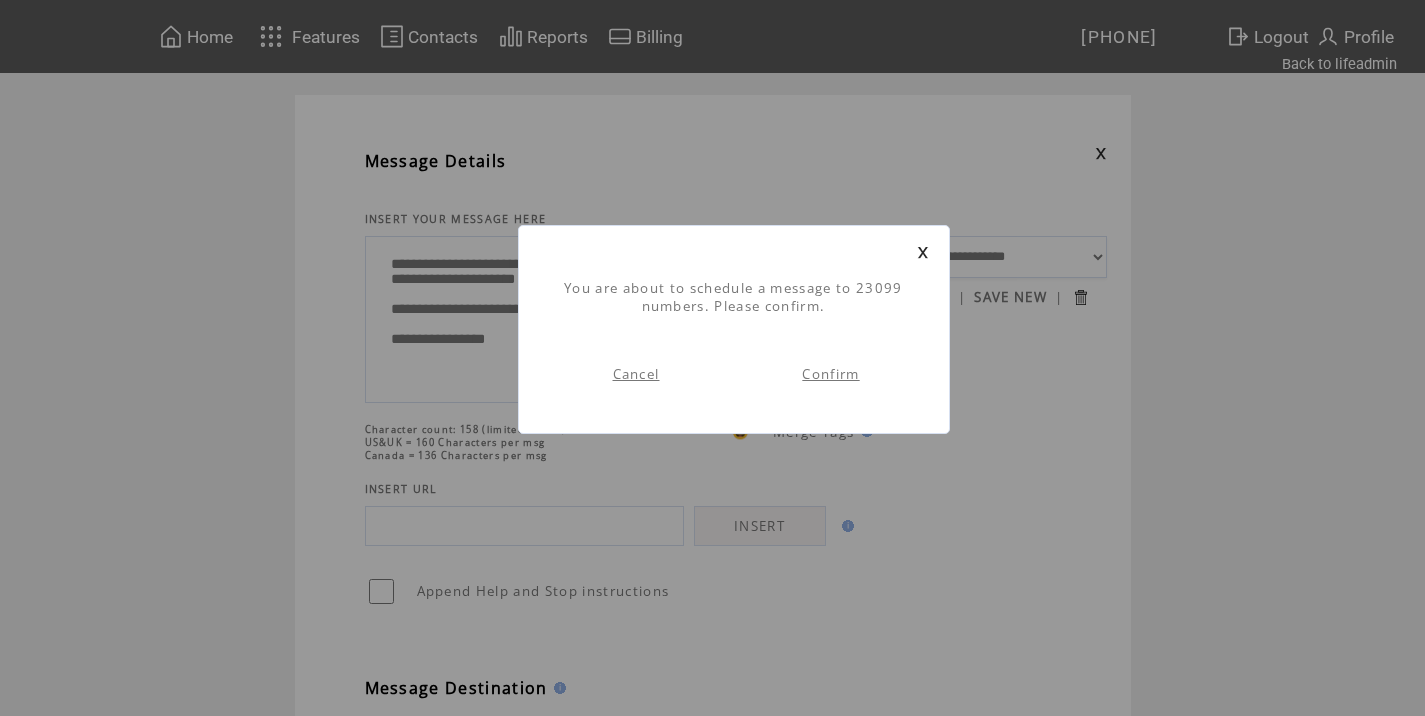 scroll, scrollTop: 1, scrollLeft: 0, axis: vertical 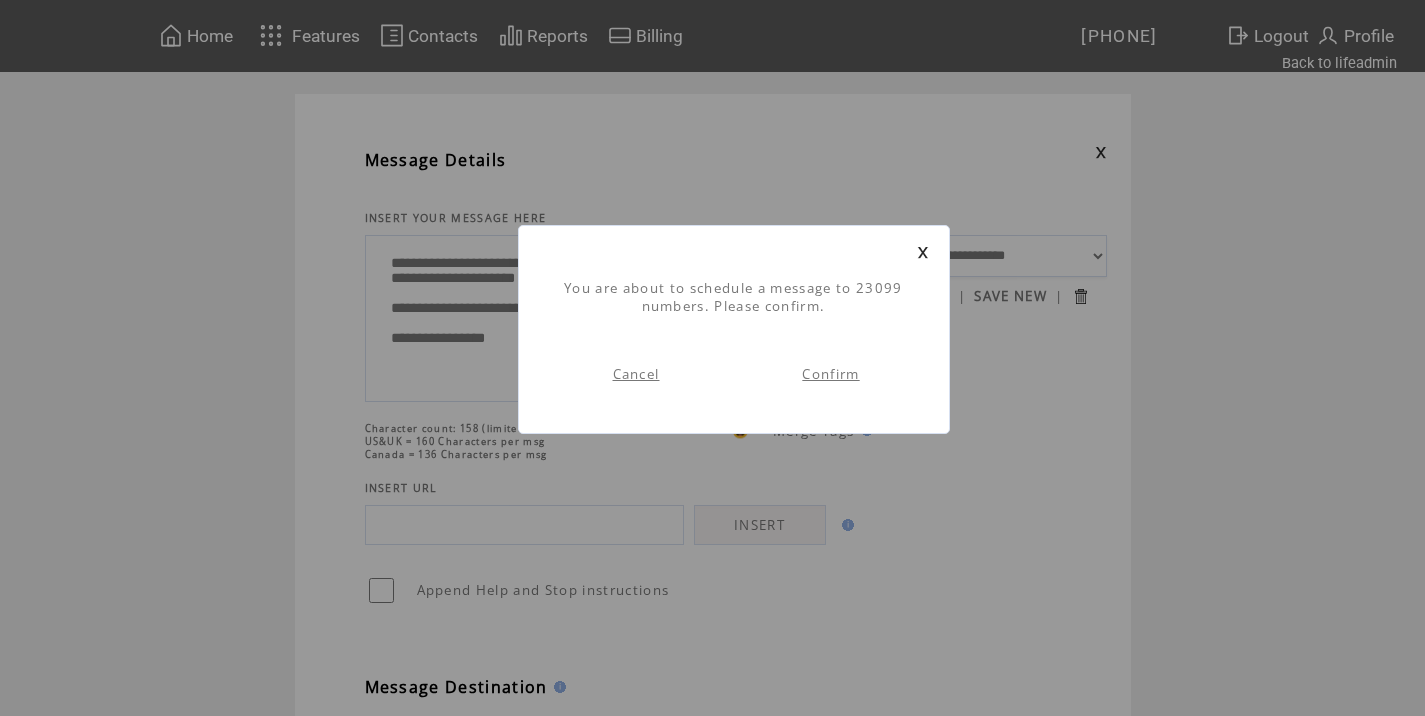 click on "Confirm" at bounding box center (831, 374) 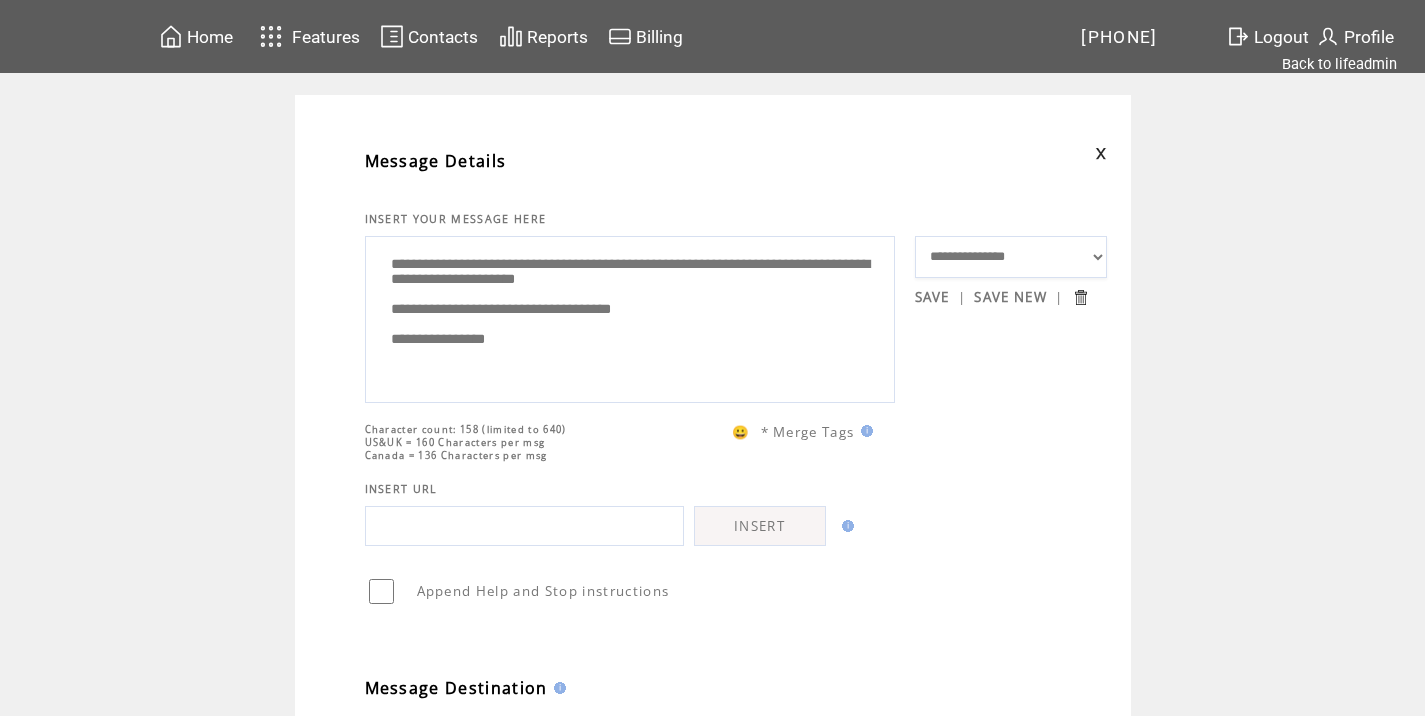 scroll, scrollTop: 1, scrollLeft: 0, axis: vertical 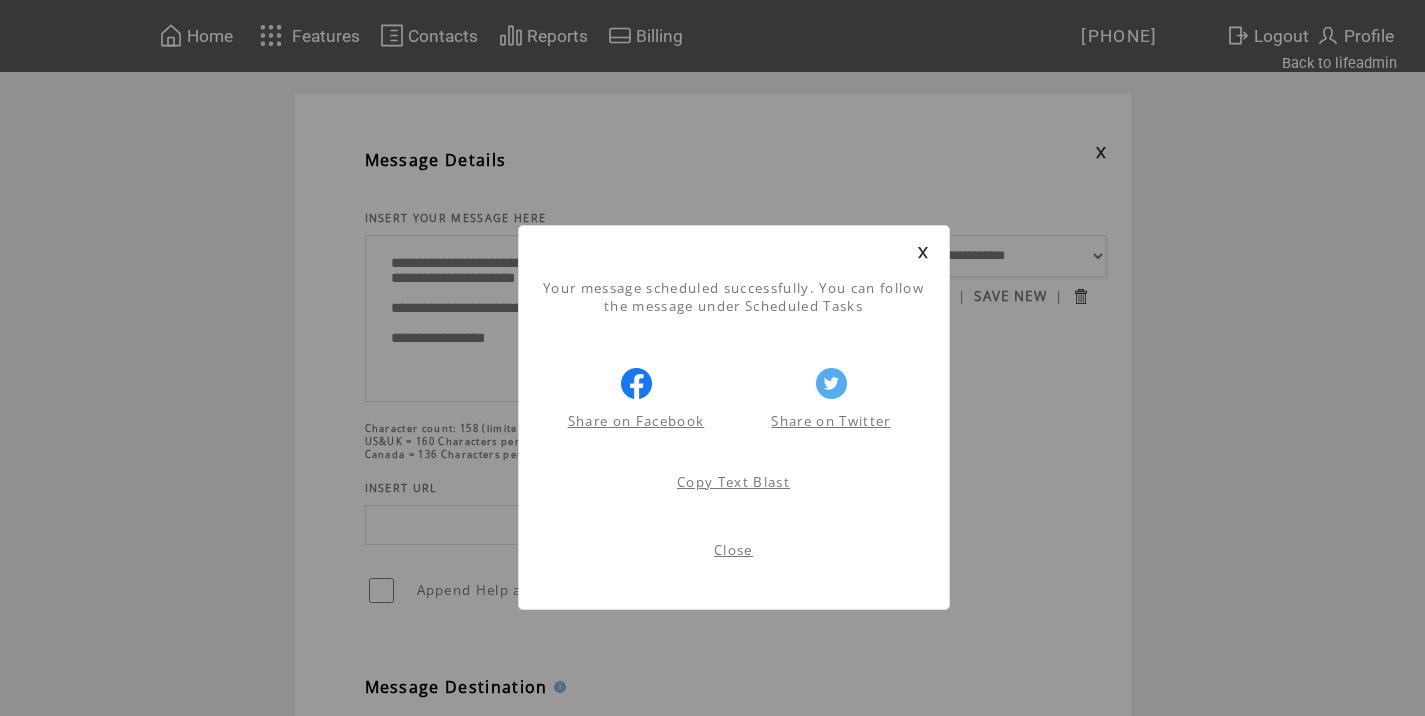 click on "Close" at bounding box center (733, 550) 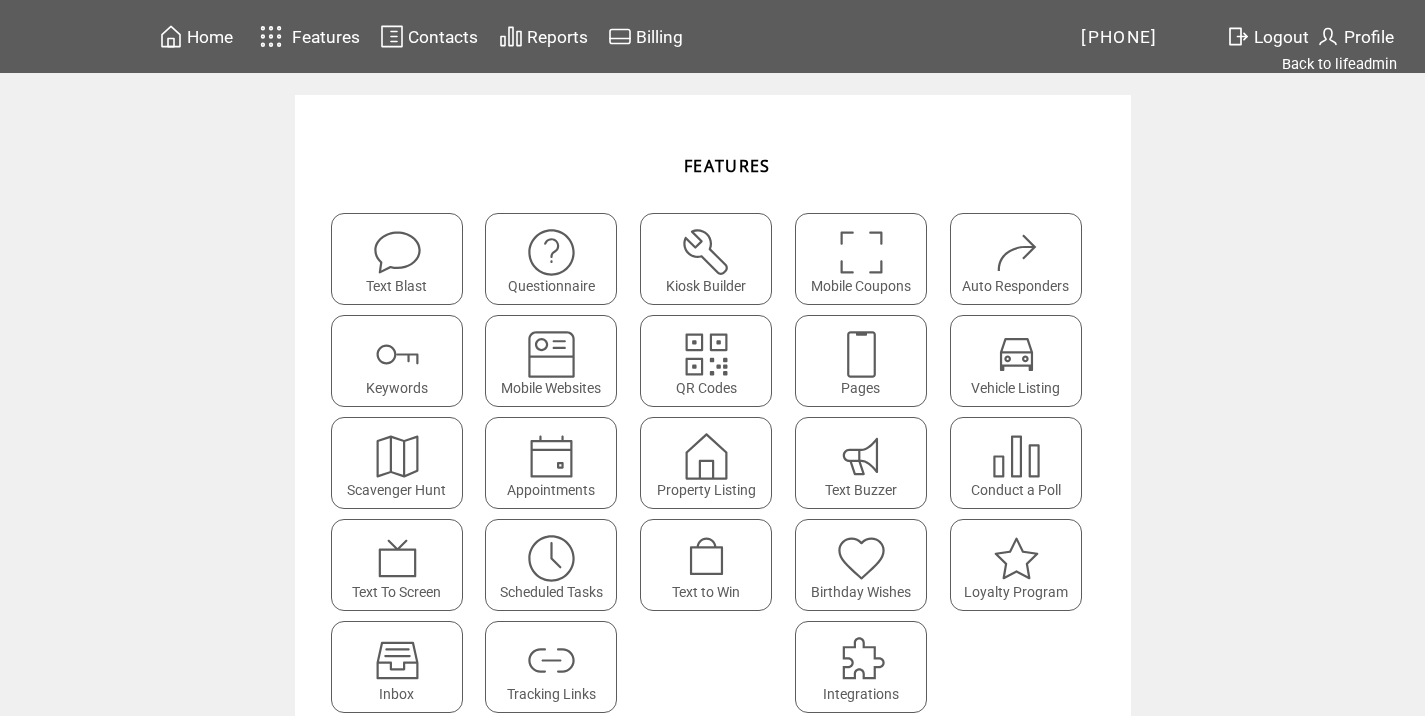 scroll, scrollTop: 0, scrollLeft: 0, axis: both 